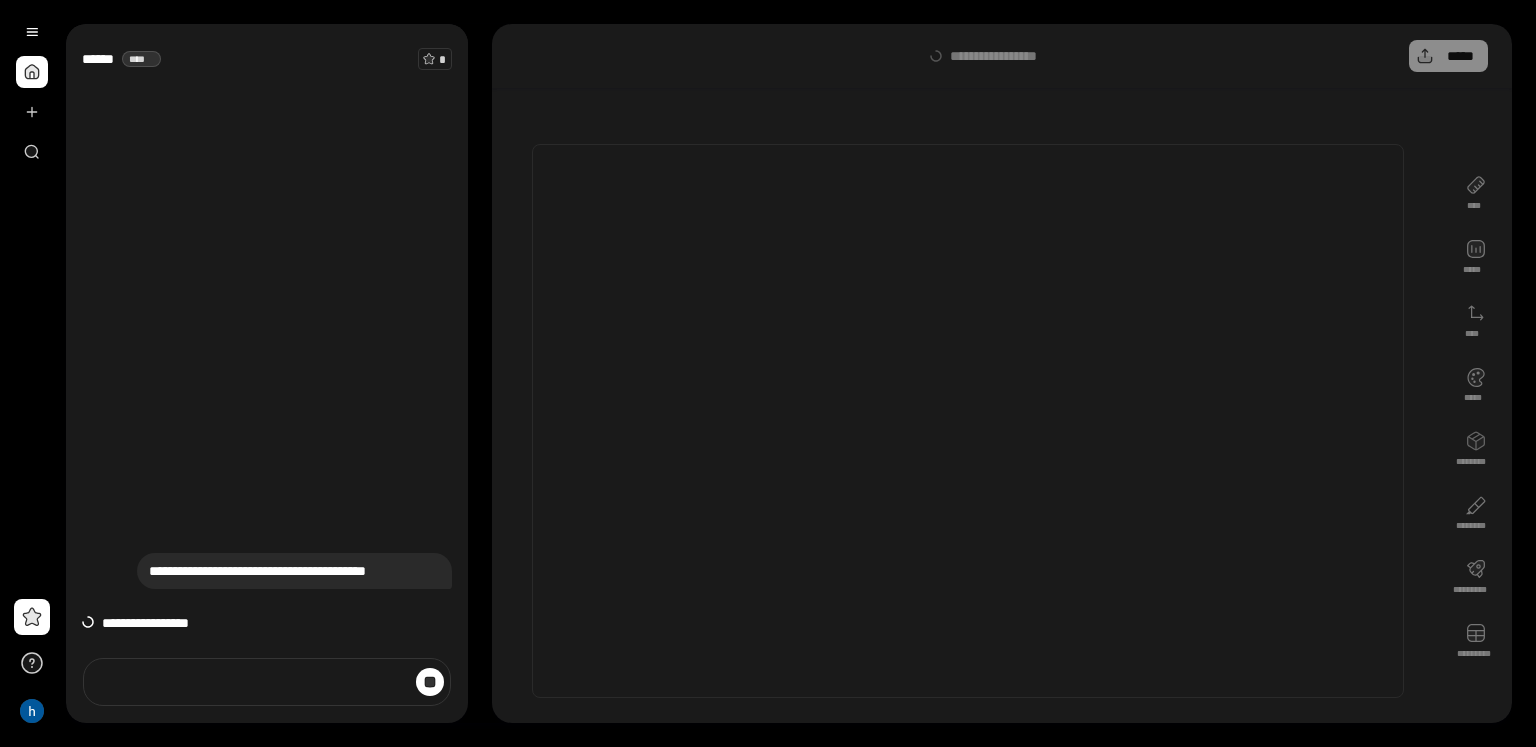 scroll, scrollTop: 0, scrollLeft: 0, axis: both 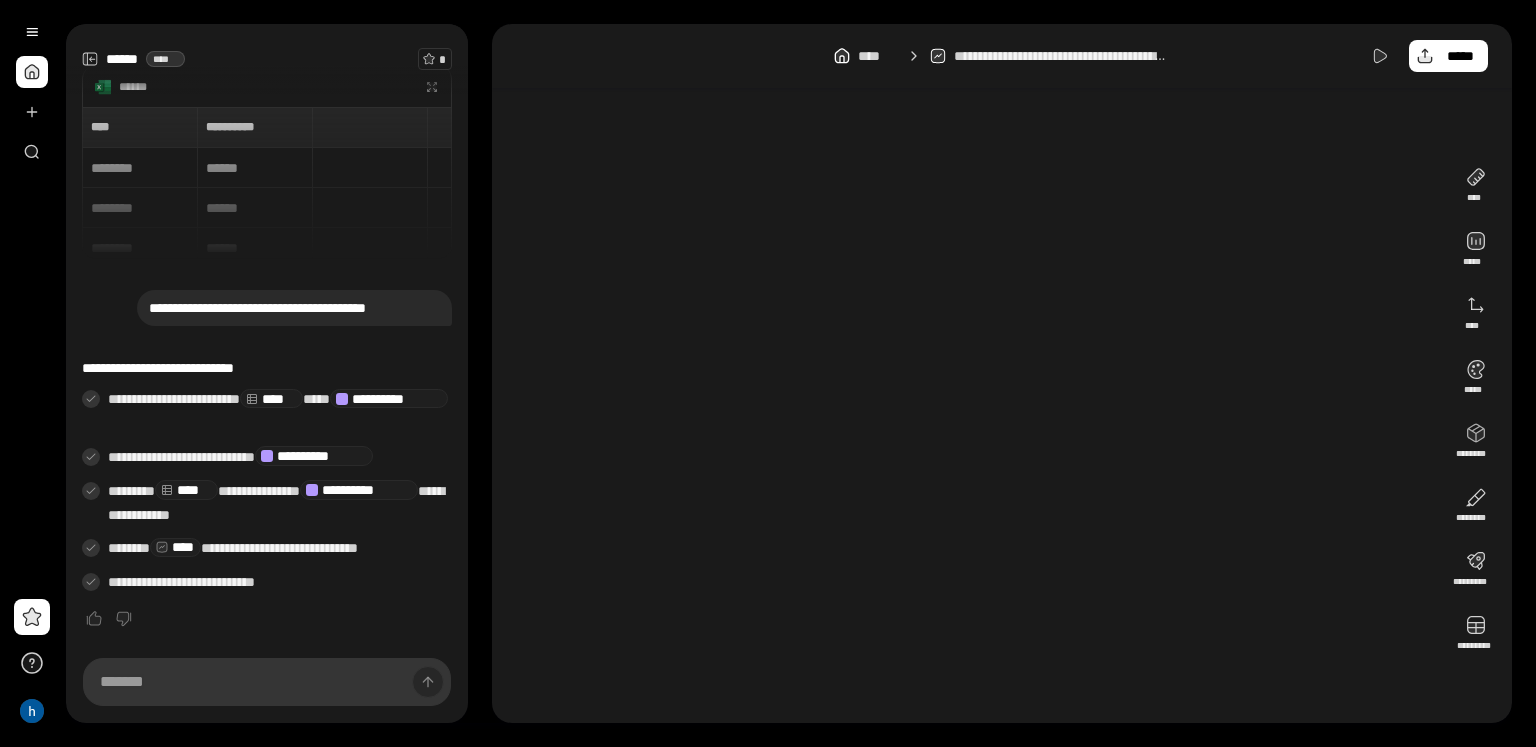 click on "**********" at bounding box center (968, 413) 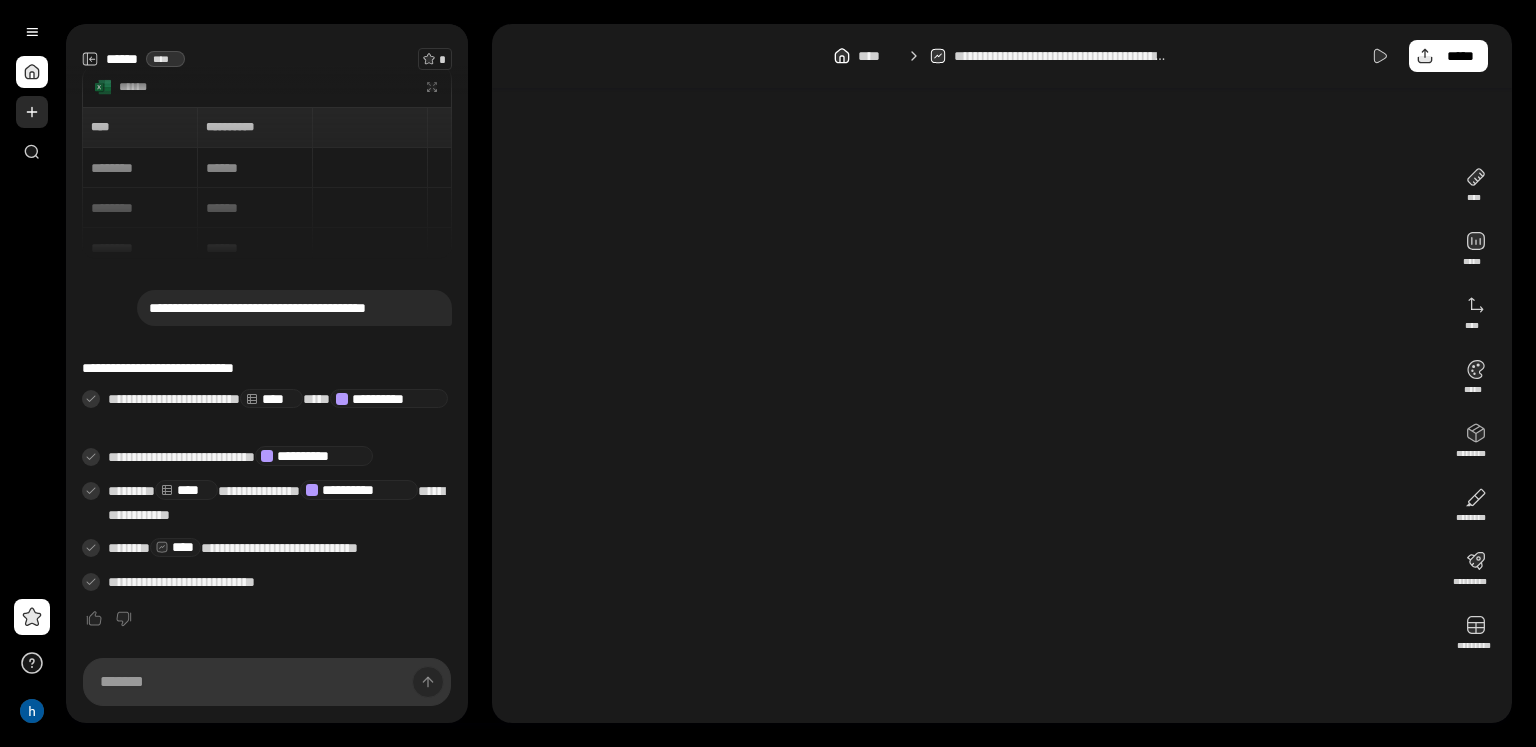 click at bounding box center [32, 112] 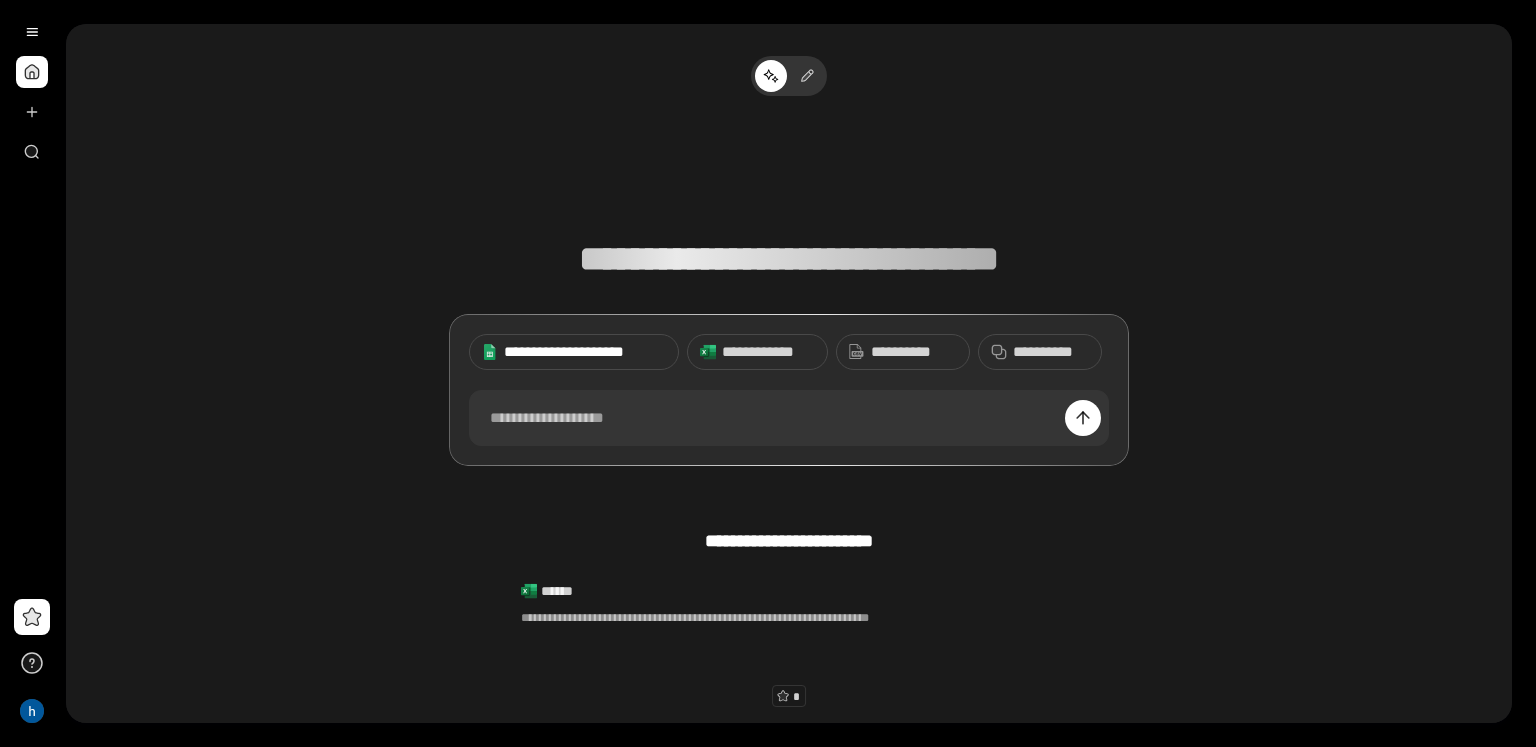 click on "**********" at bounding box center (585, 352) 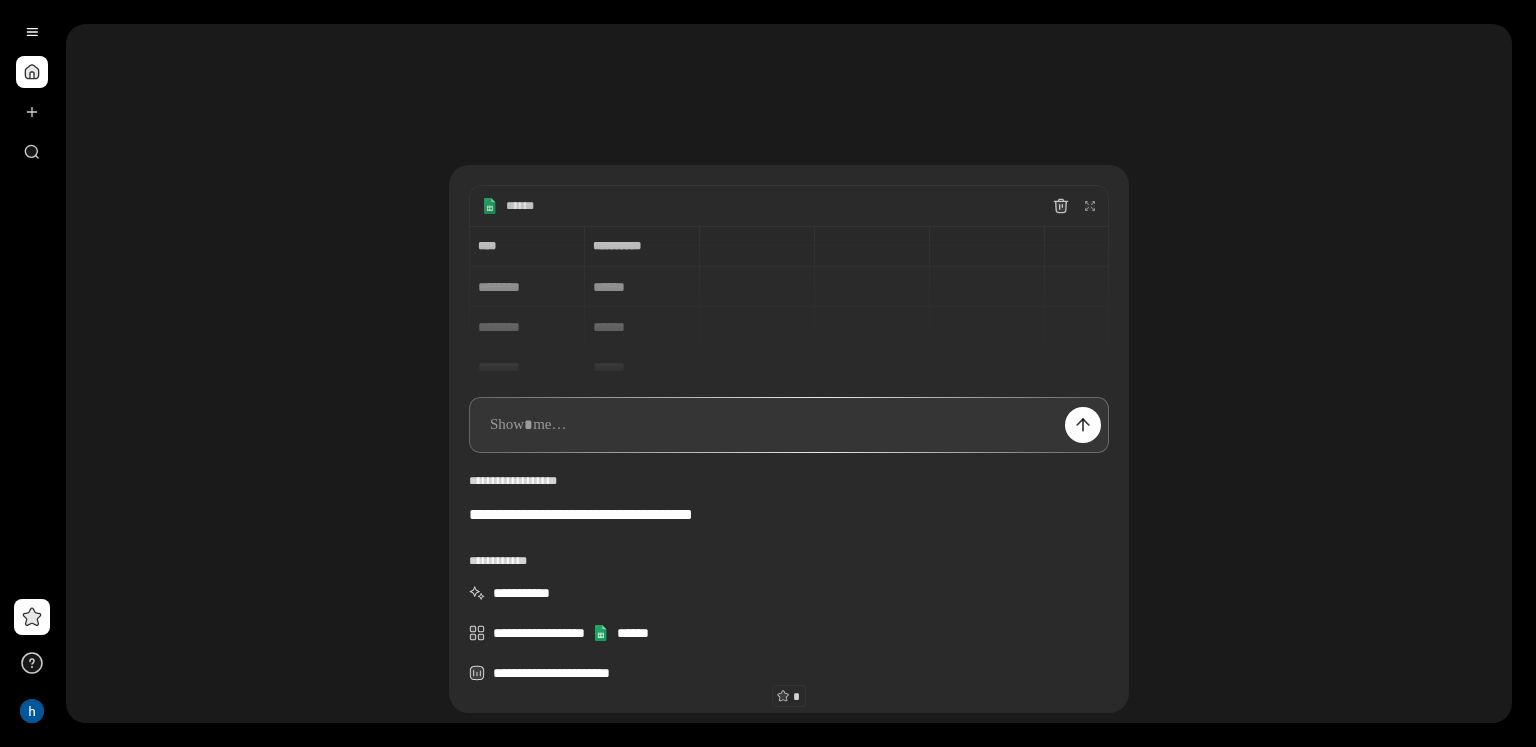 type 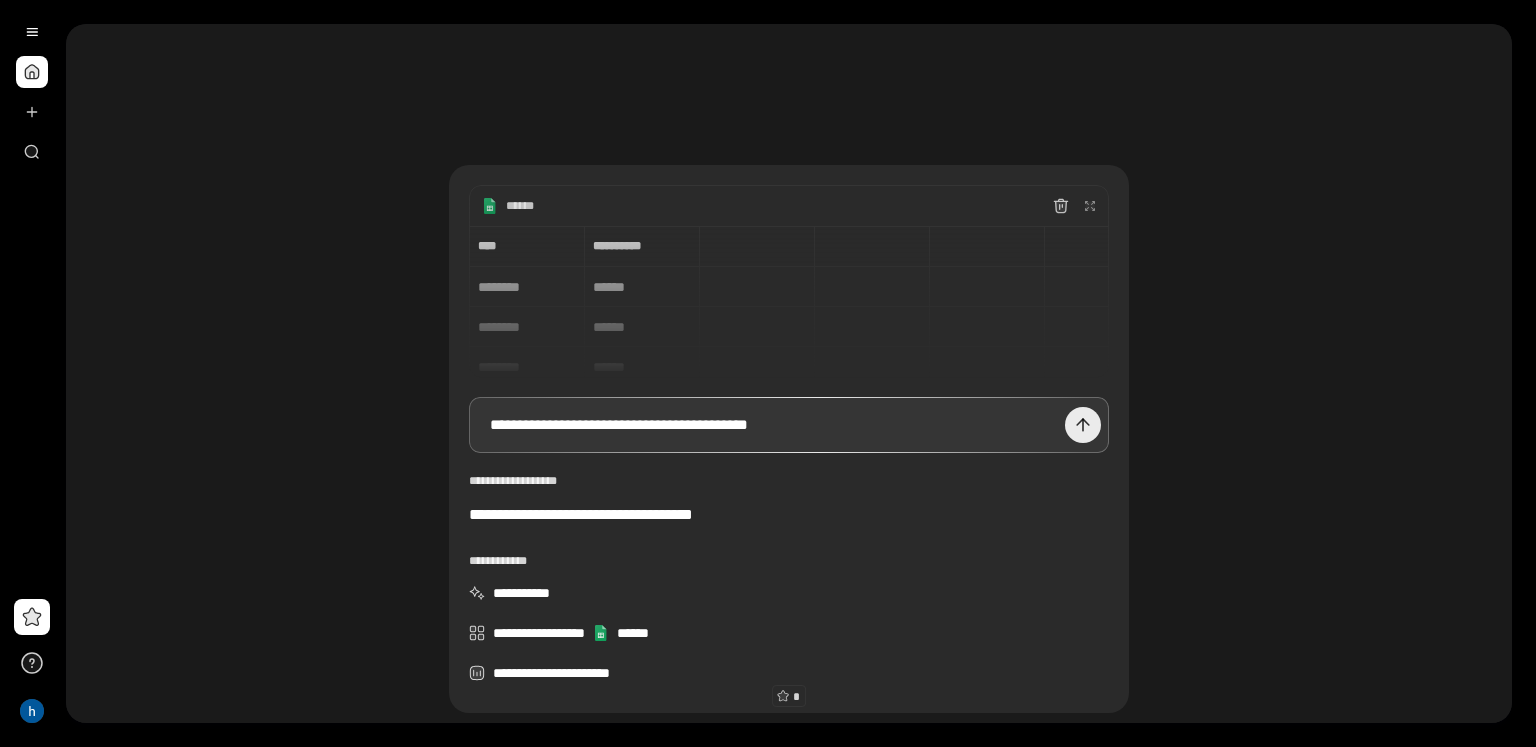 click at bounding box center (1083, 425) 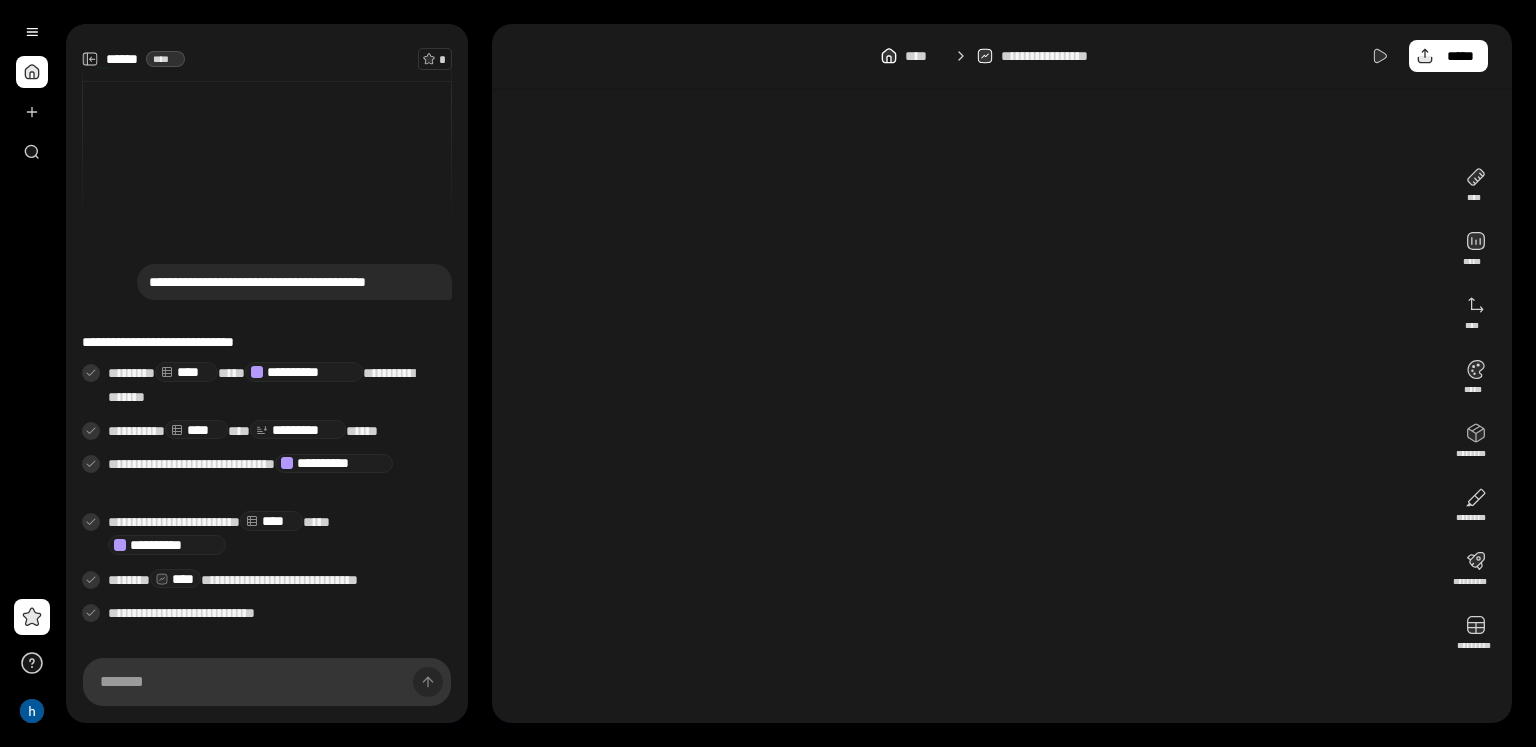 scroll, scrollTop: 29, scrollLeft: 0, axis: vertical 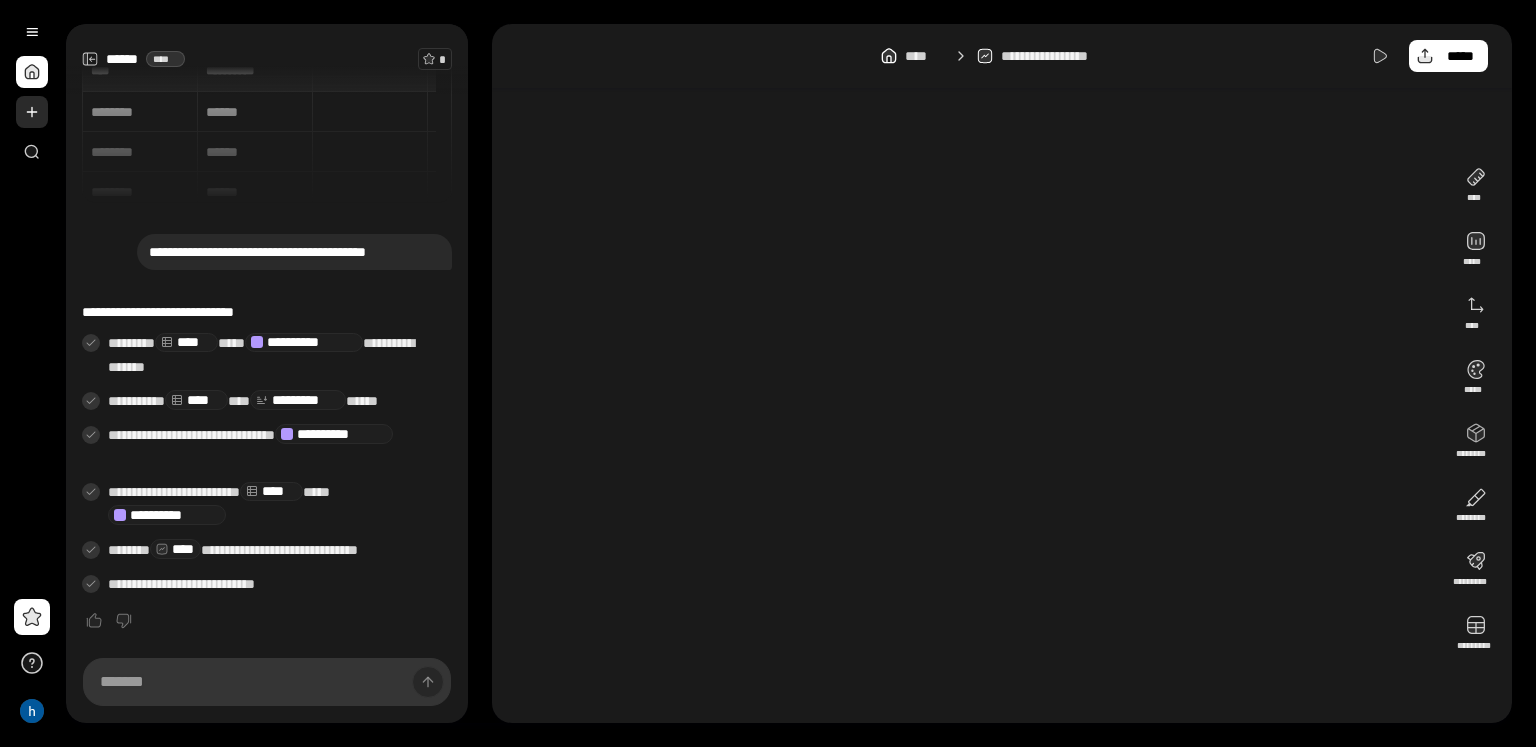 click at bounding box center (32, 112) 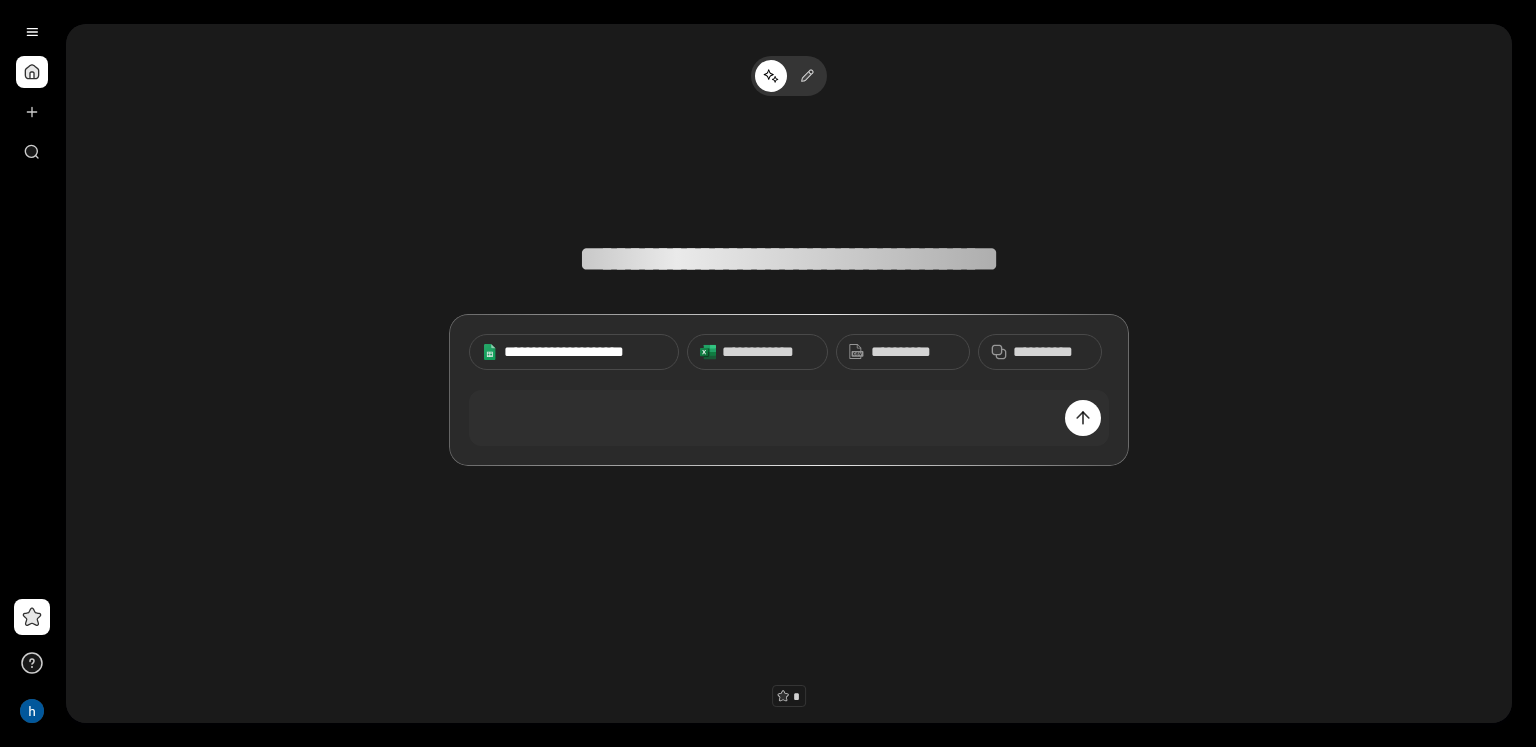 click on "**********" at bounding box center (574, 352) 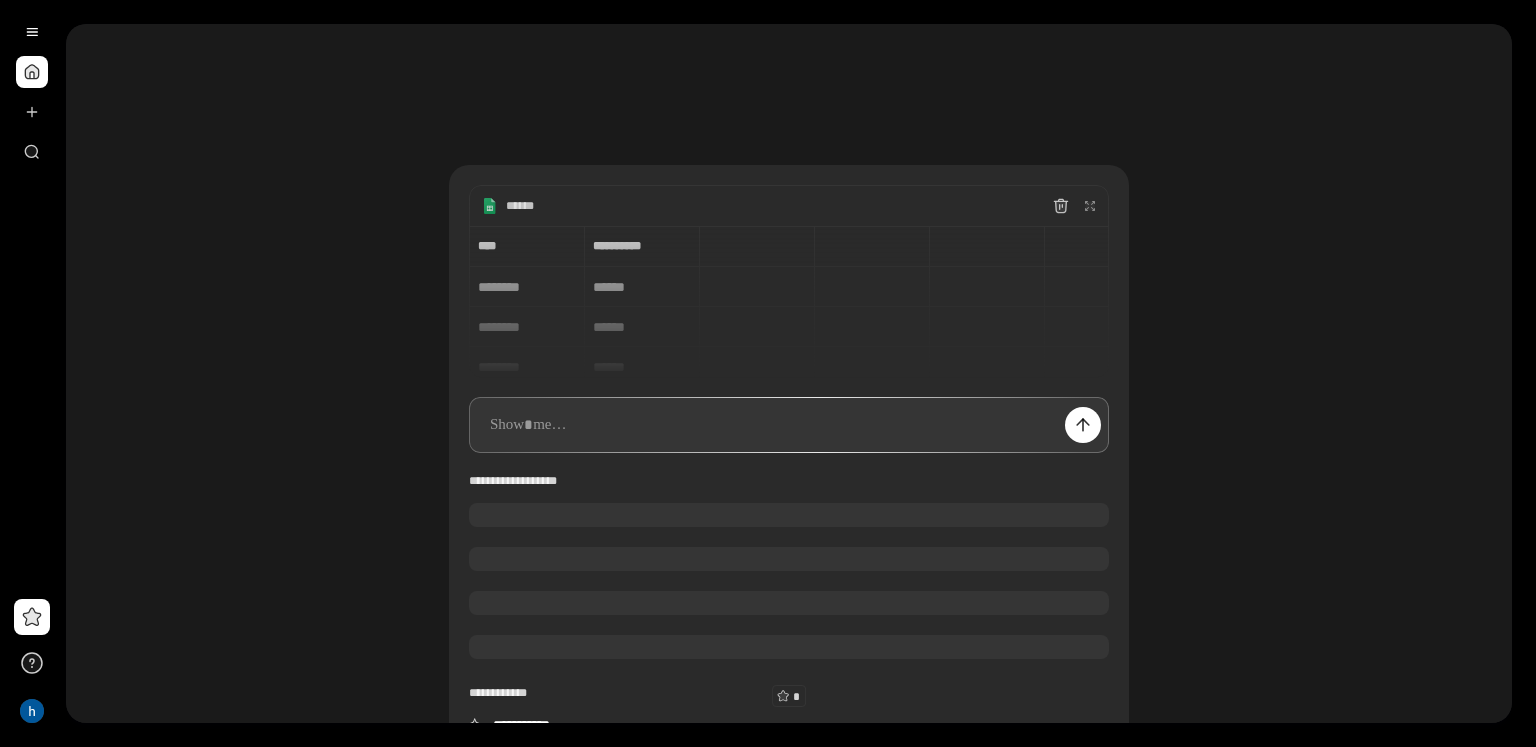 type 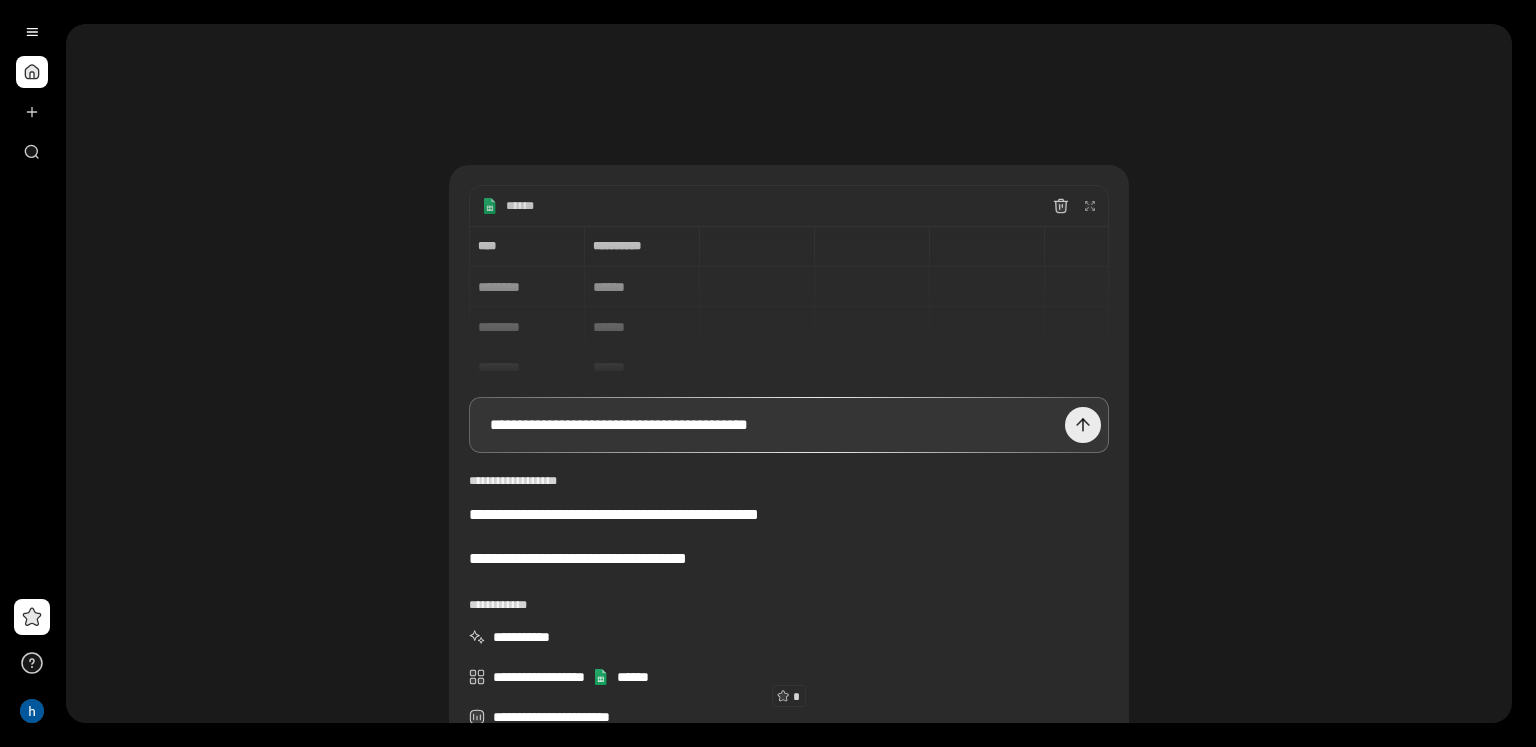 click at bounding box center [1083, 425] 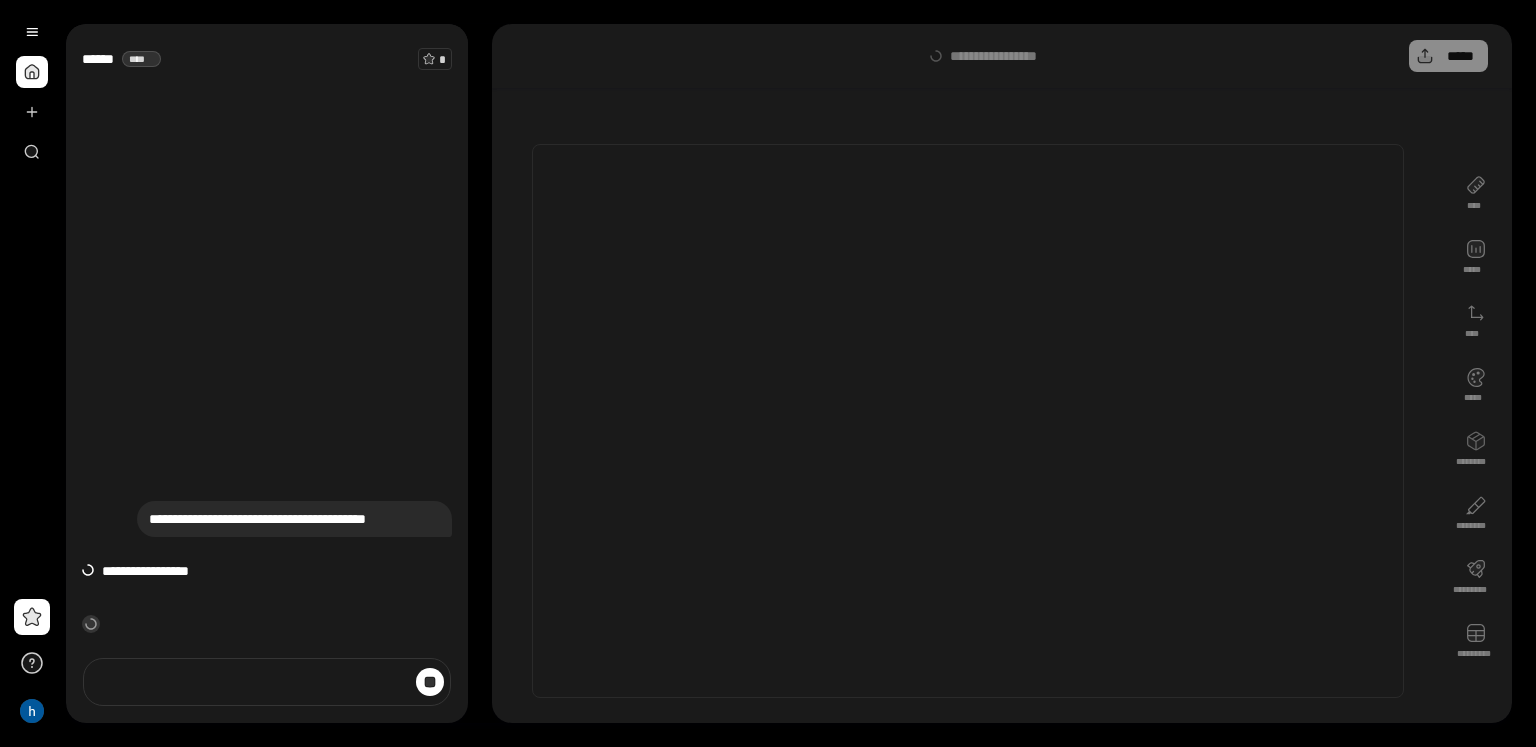 click on "[PHONE]" at bounding box center [768, 373] 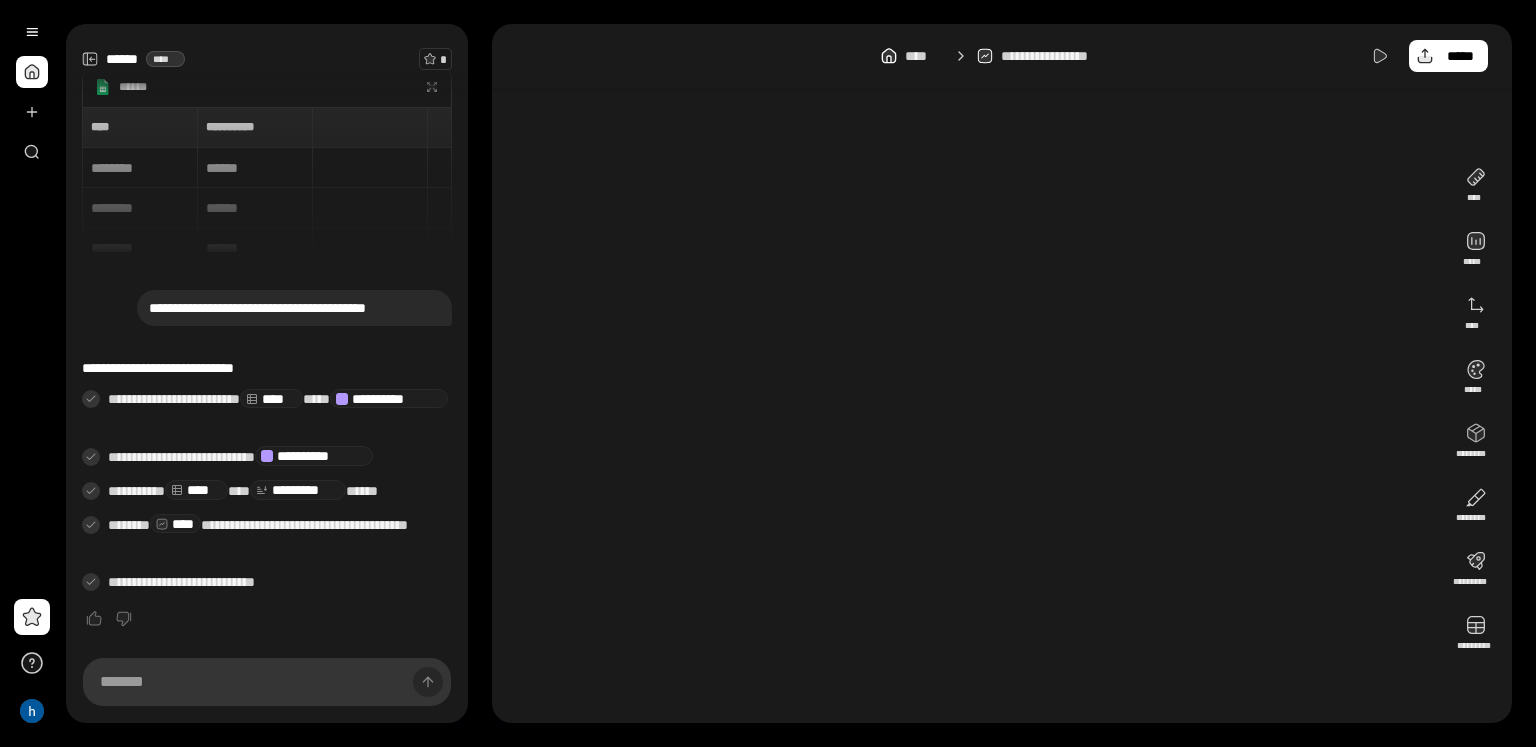 click at bounding box center [32, 92] 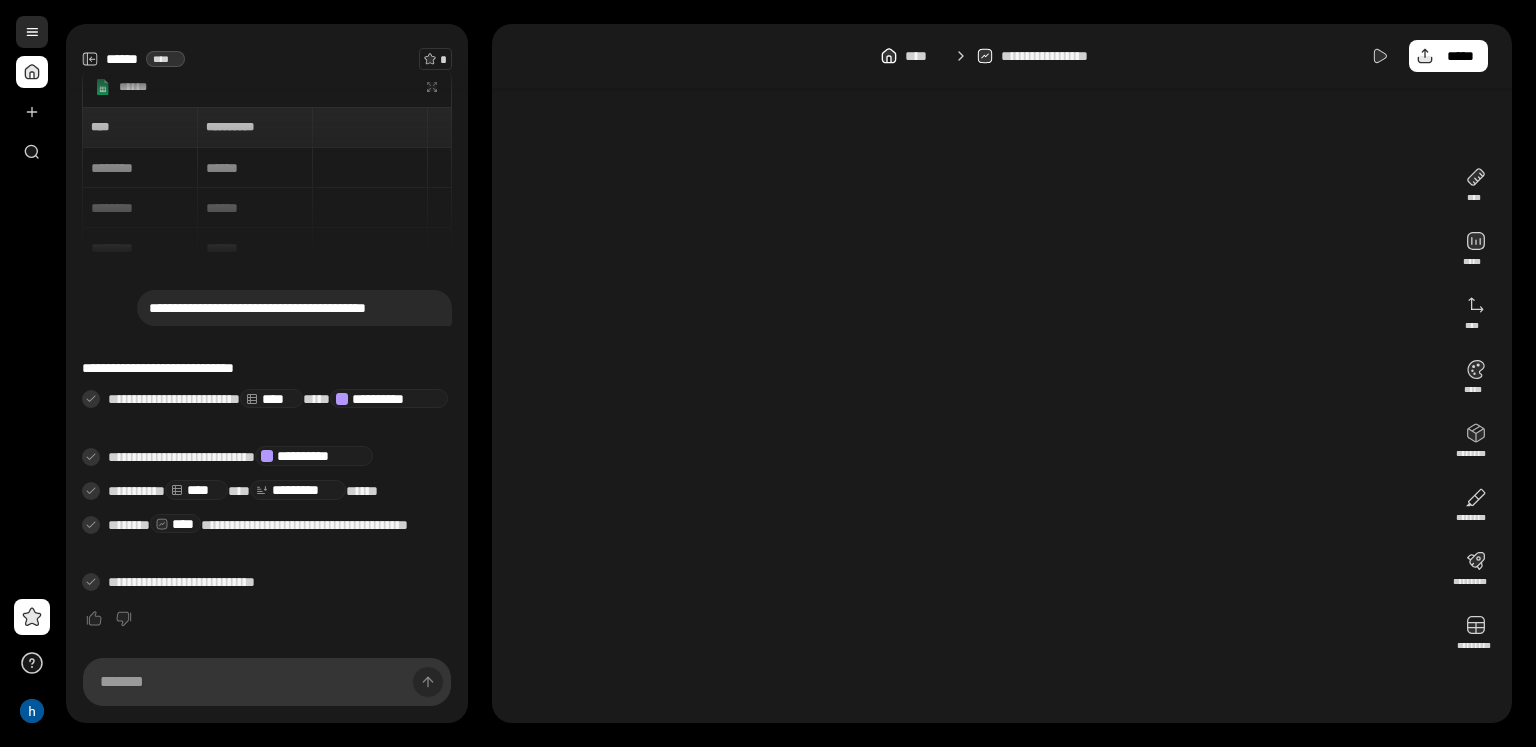 click at bounding box center [32, 32] 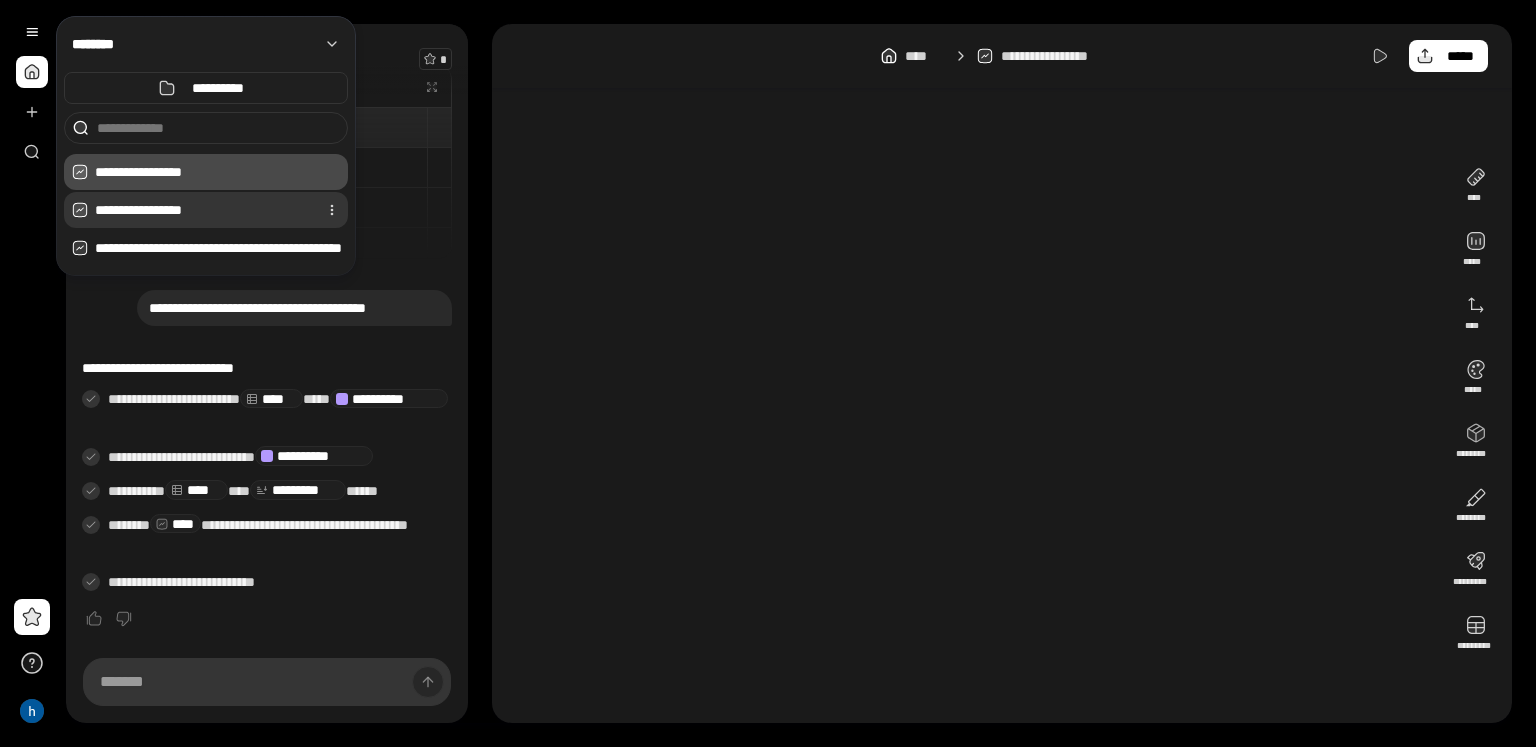 click on "**********" at bounding box center [202, 210] 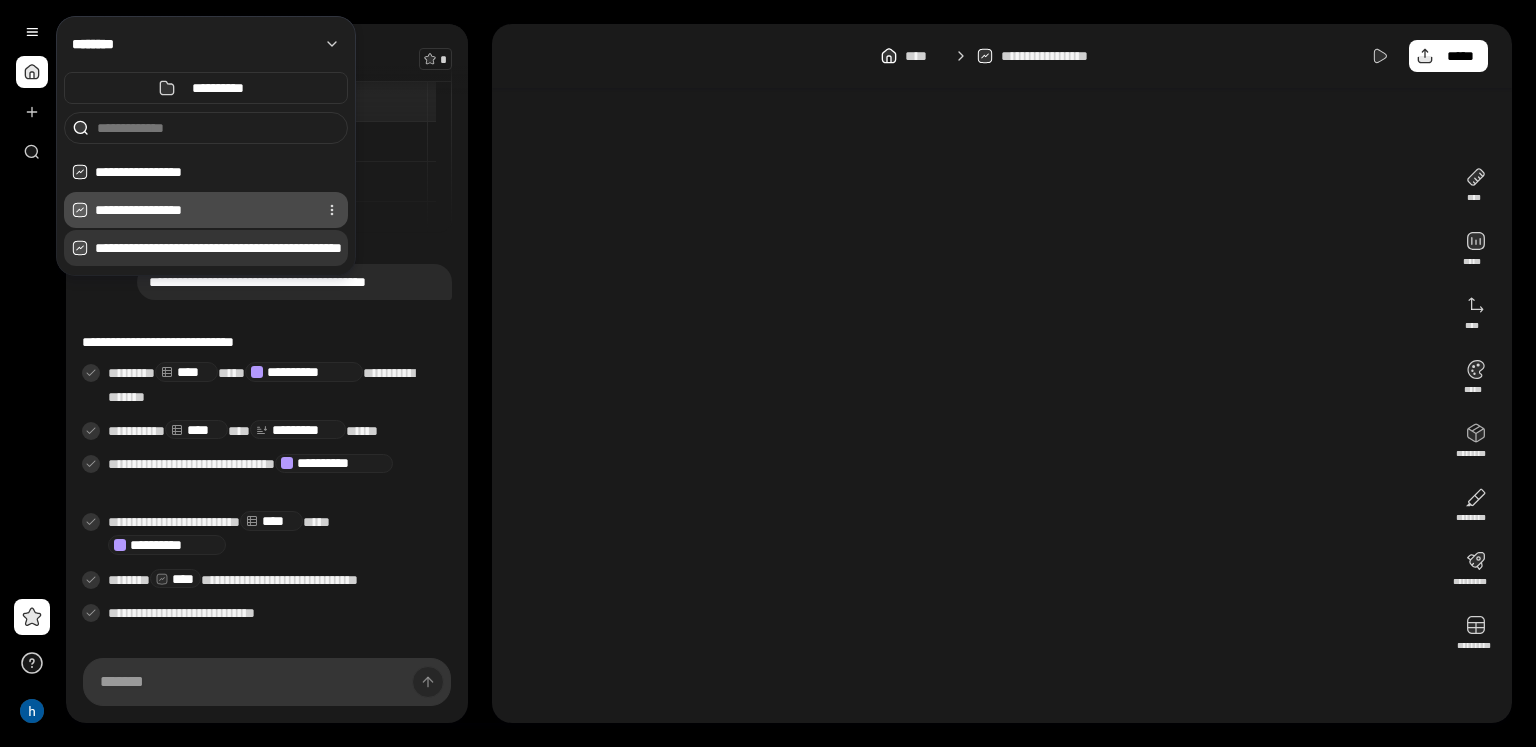 scroll, scrollTop: 29, scrollLeft: 0, axis: vertical 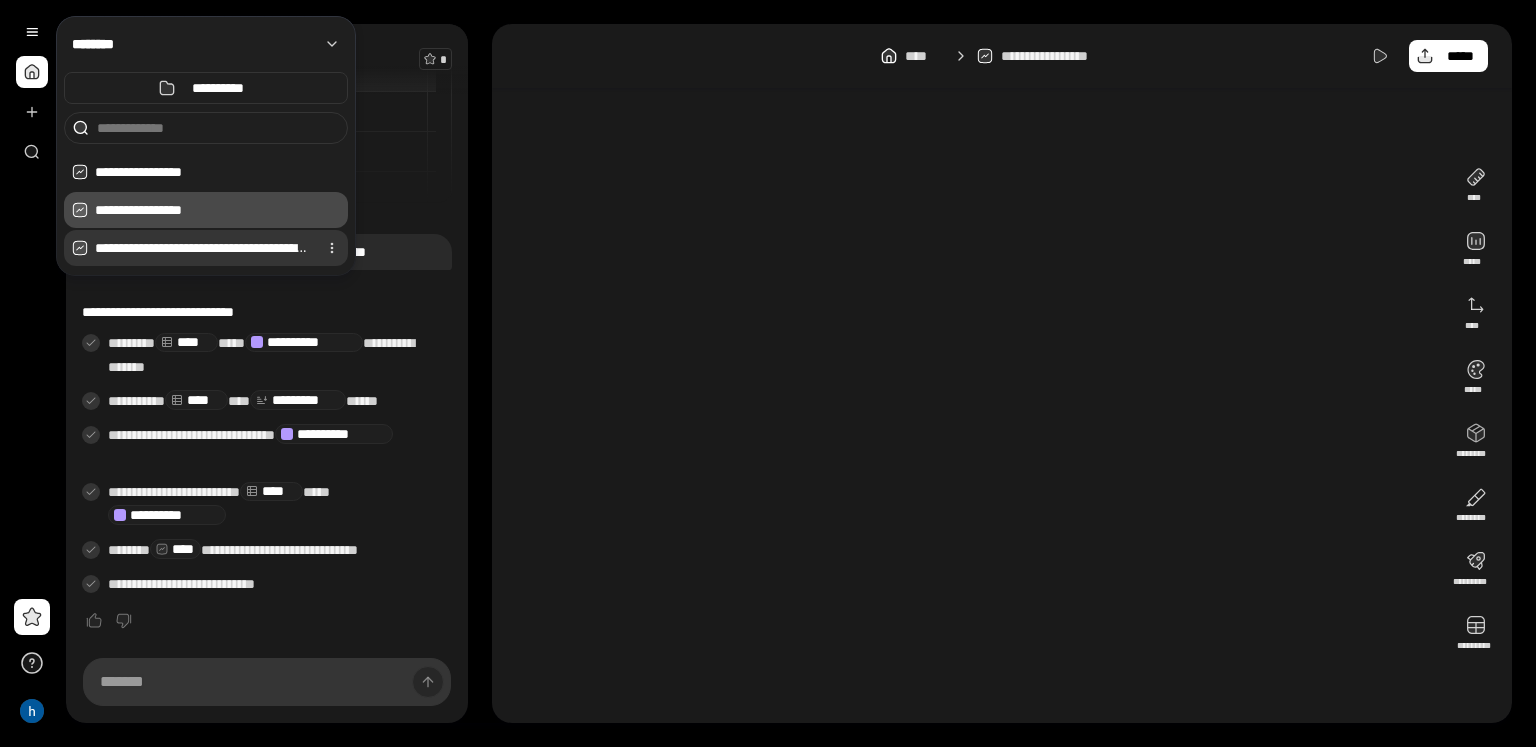 click on "**********" at bounding box center [202, 248] 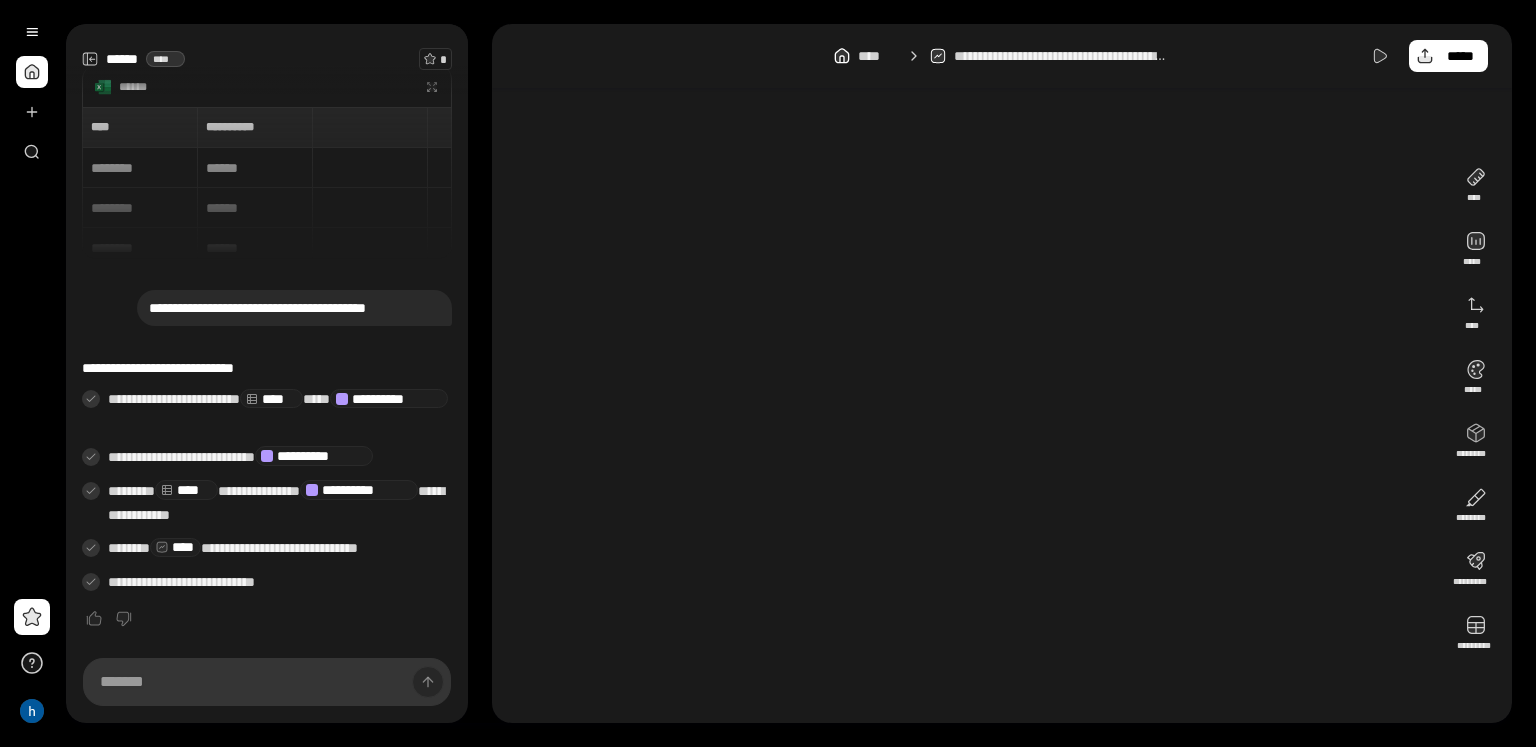 click on "[CREDIT CARD]" at bounding box center (267, 183) 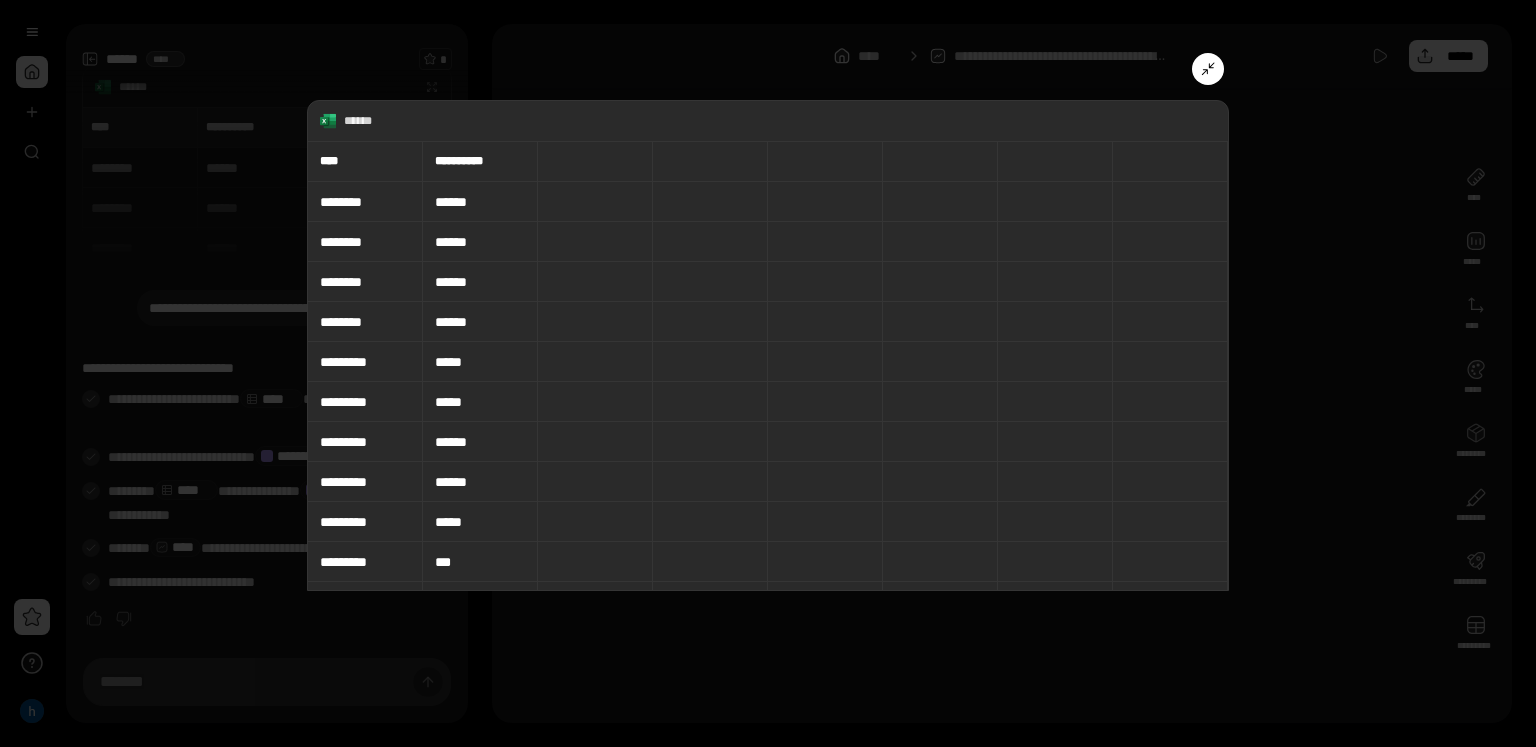 click at bounding box center [768, 373] 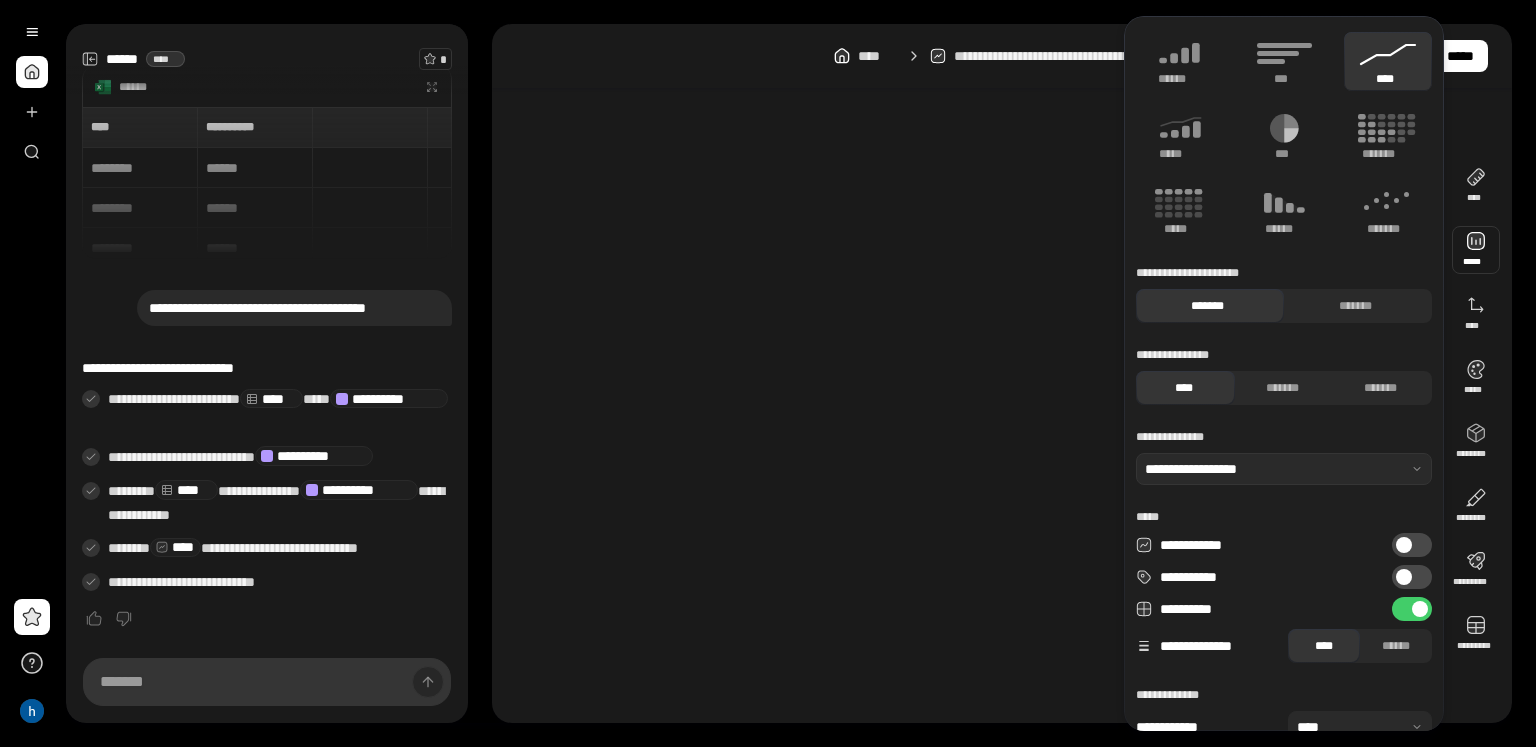 click at bounding box center [1476, 250] 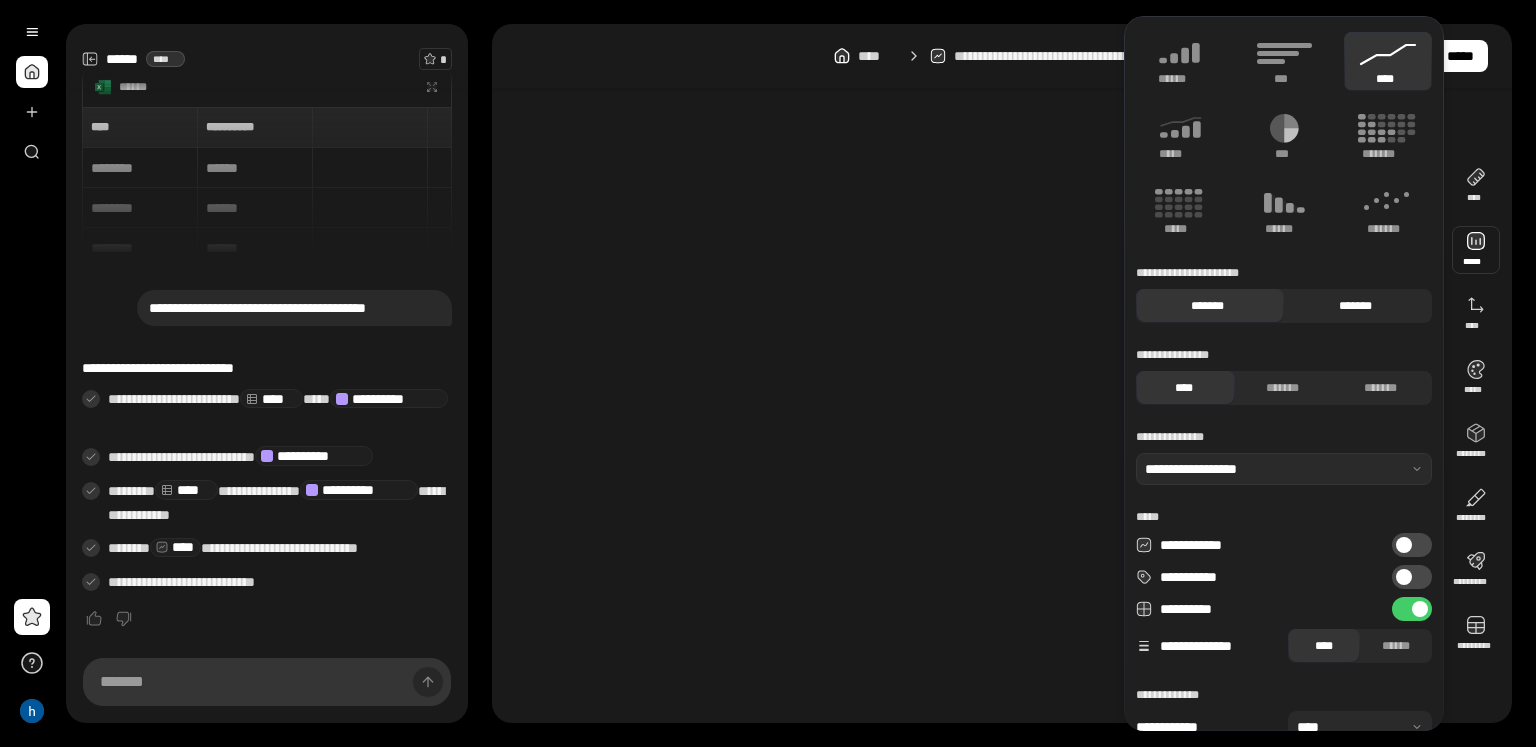 click on "*******" at bounding box center (1355, 306) 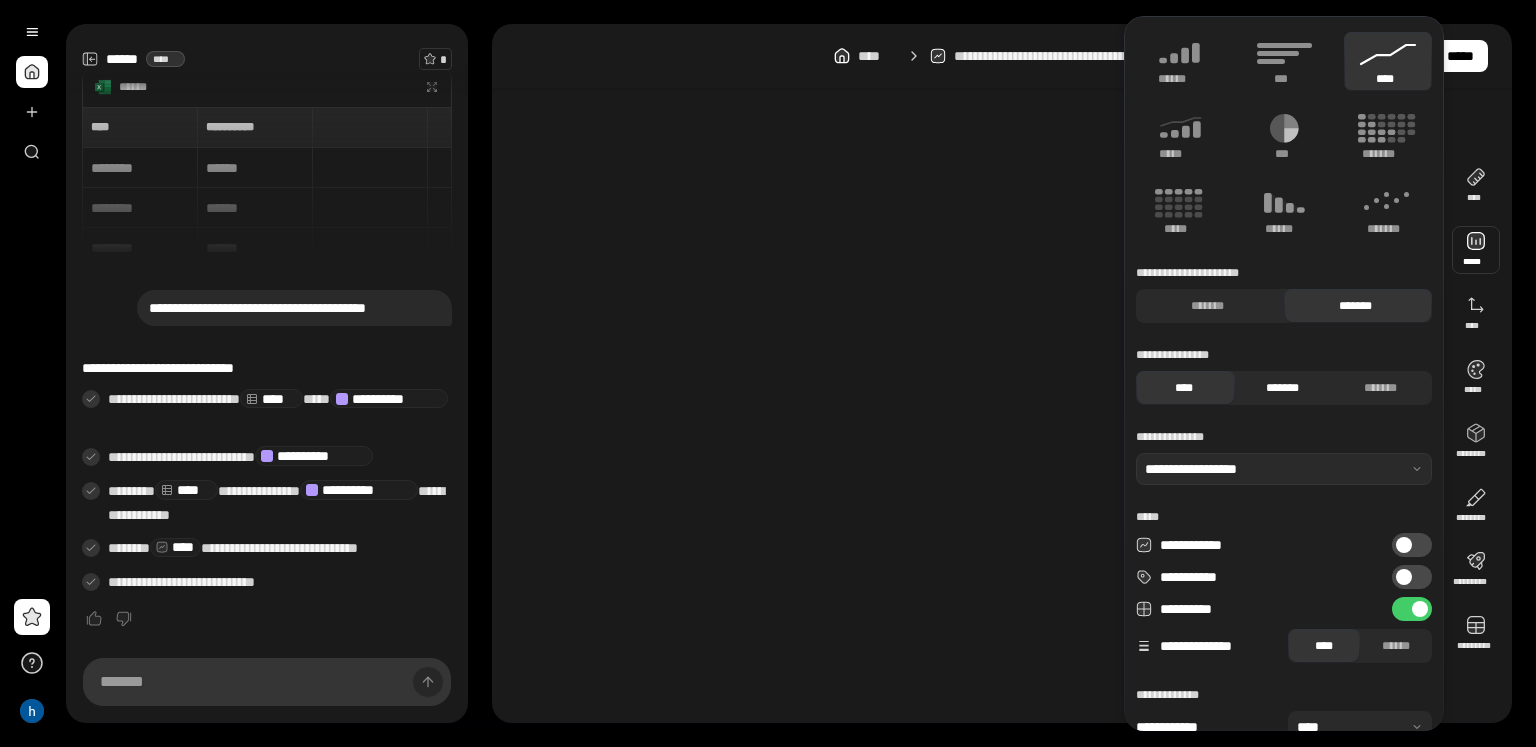 click on "*******" at bounding box center [1282, 388] 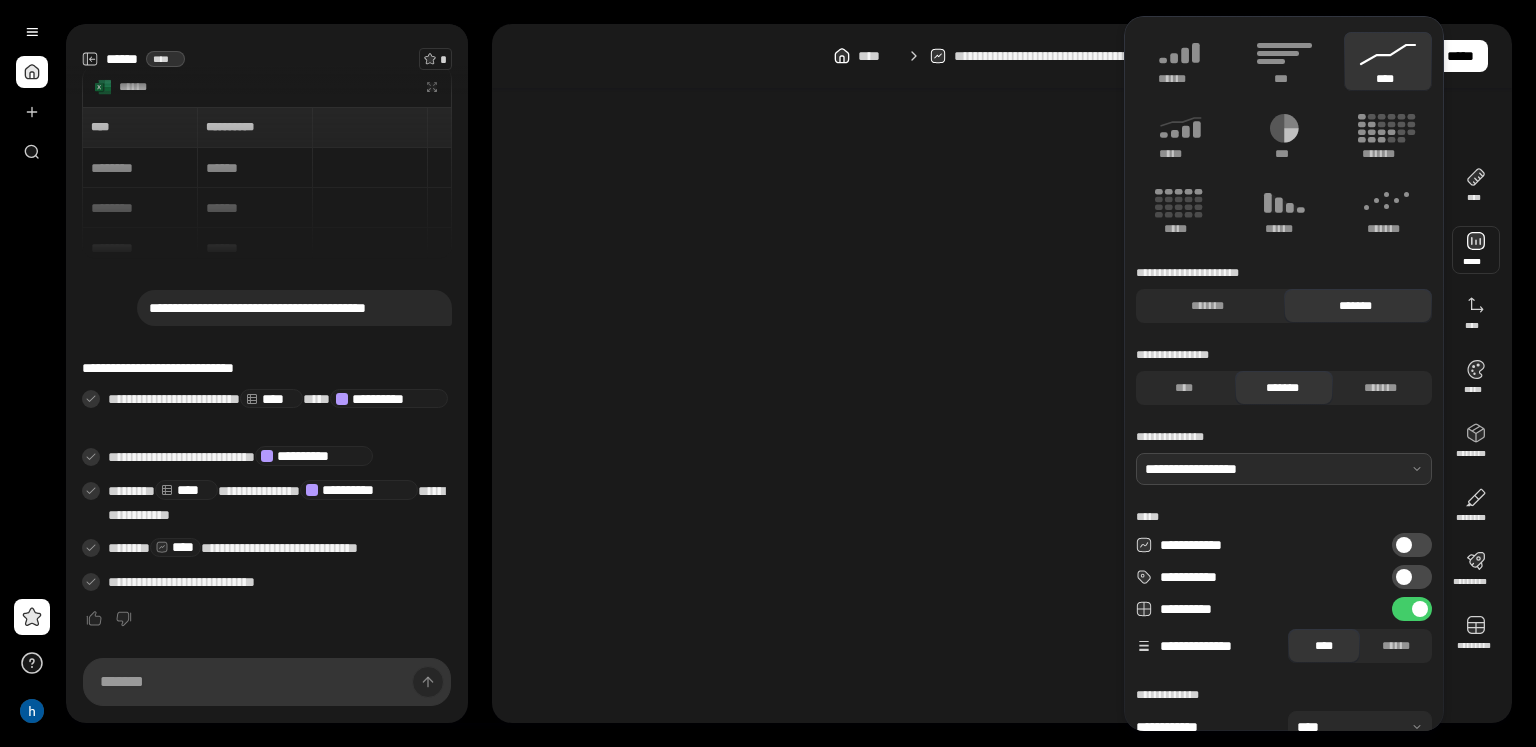 click at bounding box center [1284, 469] 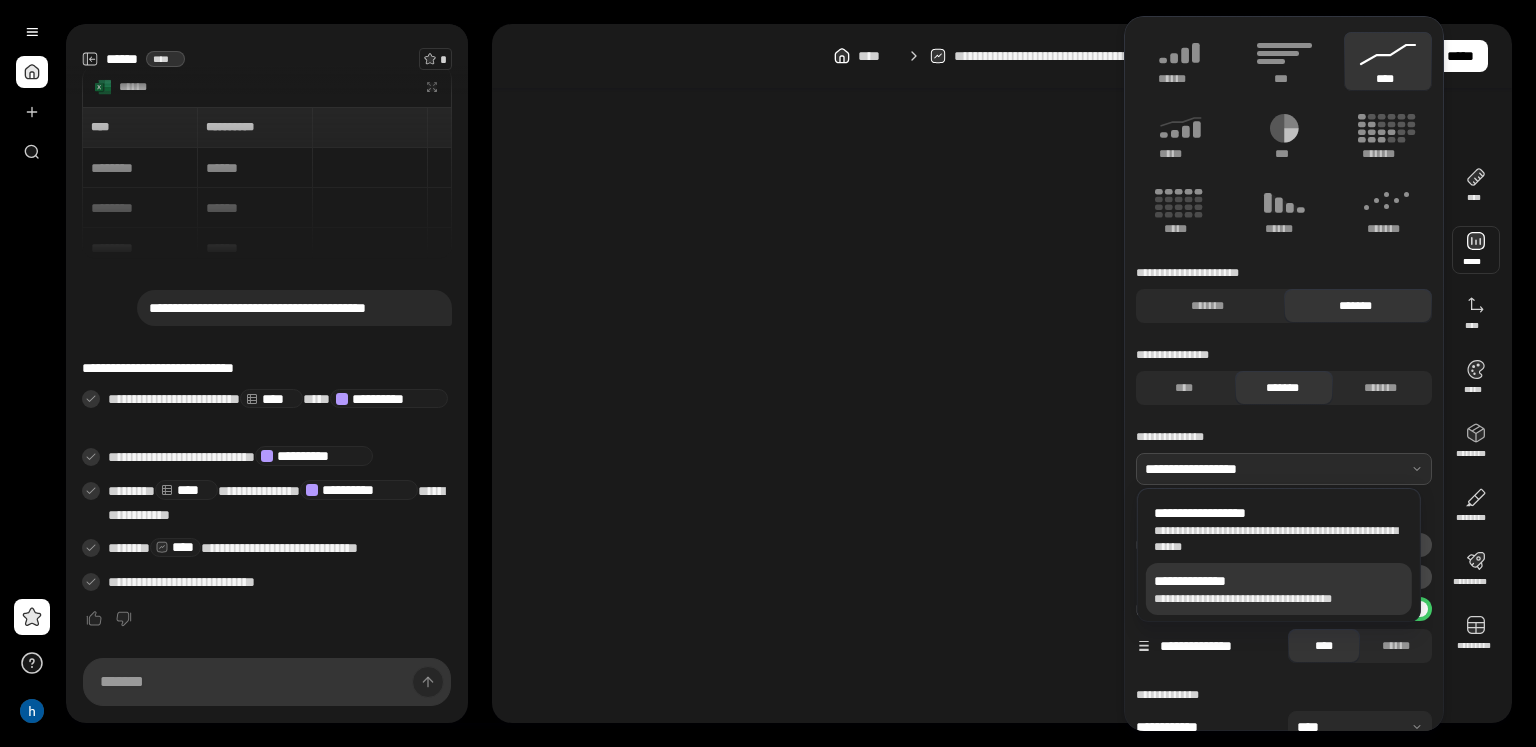 click on "**********" at bounding box center (1279, 599) 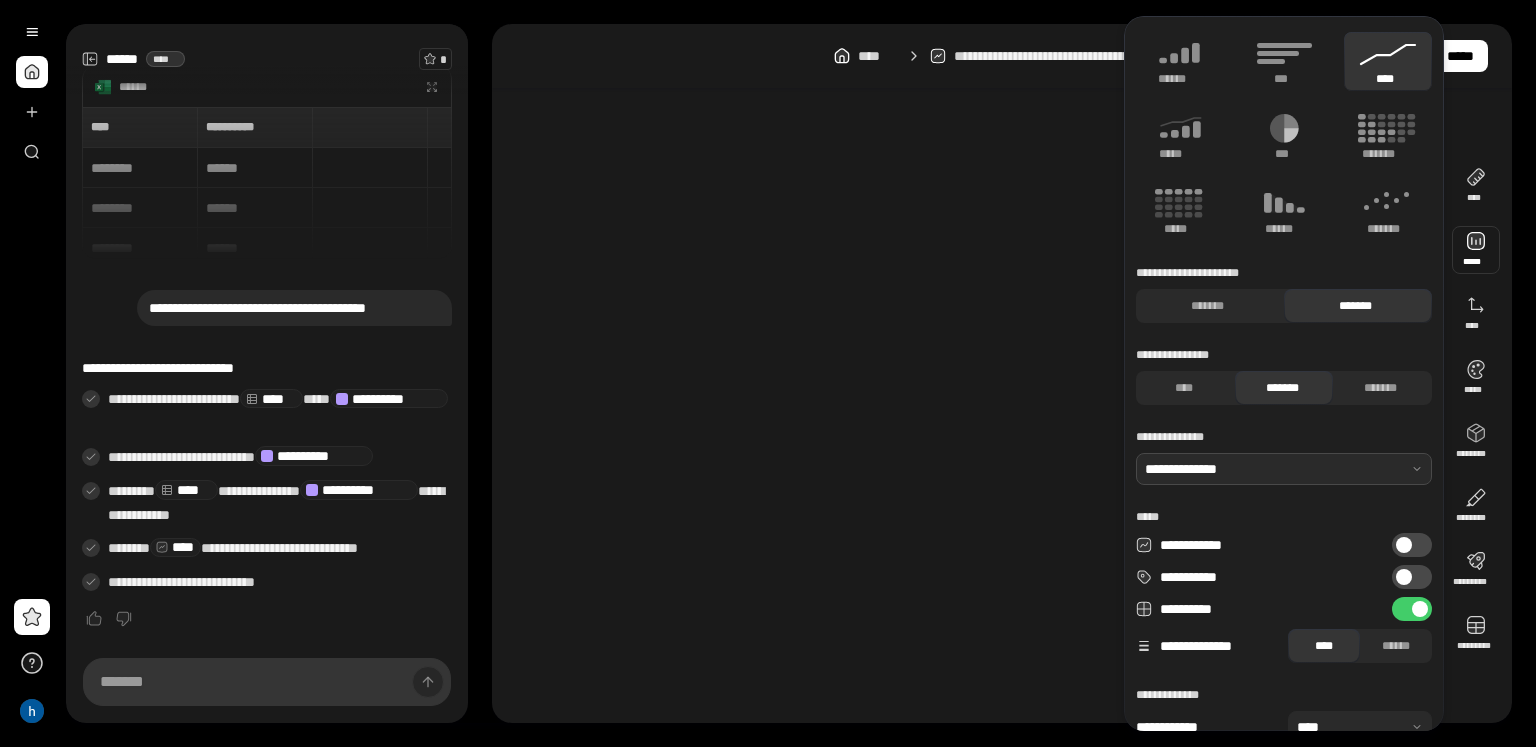 click on "**********" at bounding box center [968, 413] 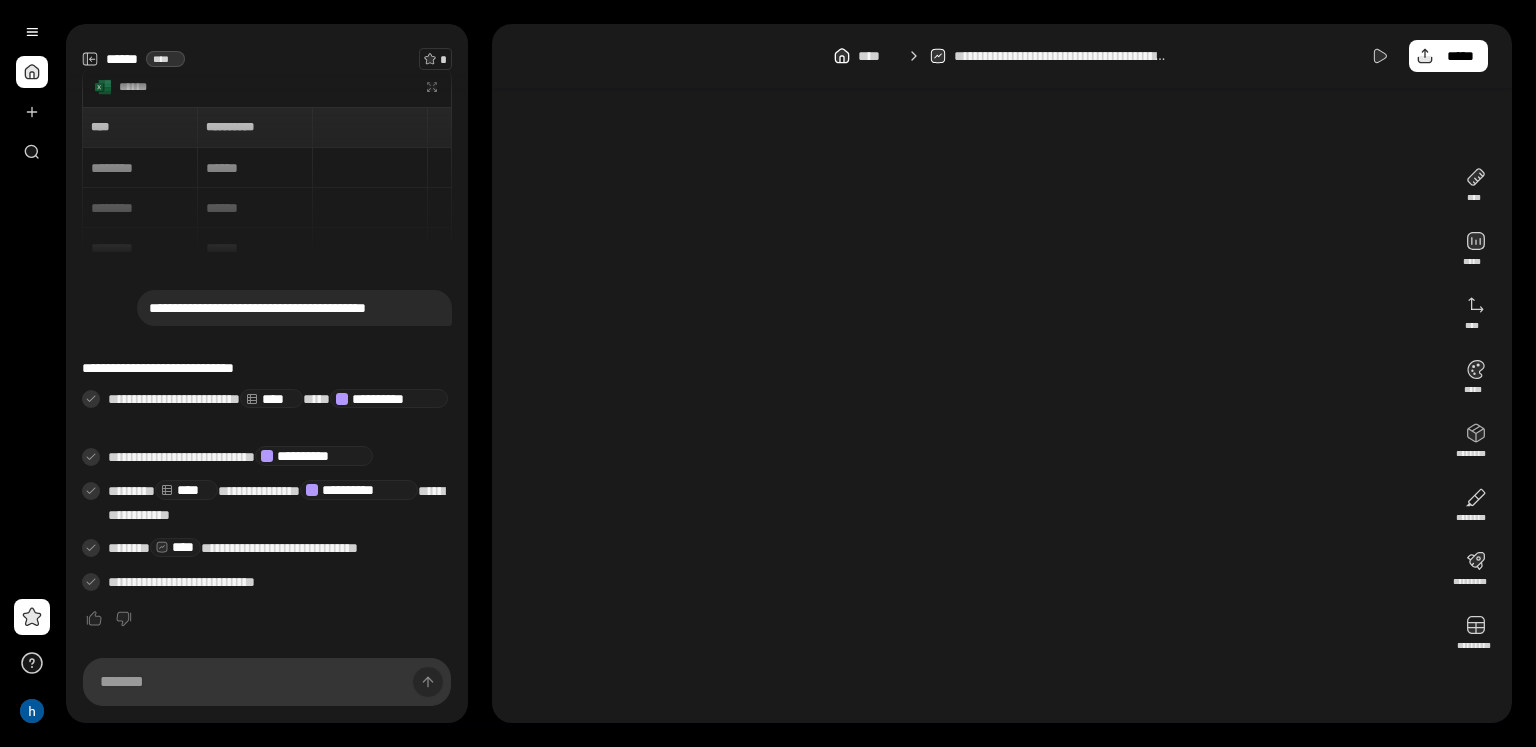 click on "[CREDIT CARD]" at bounding box center (267, 504) 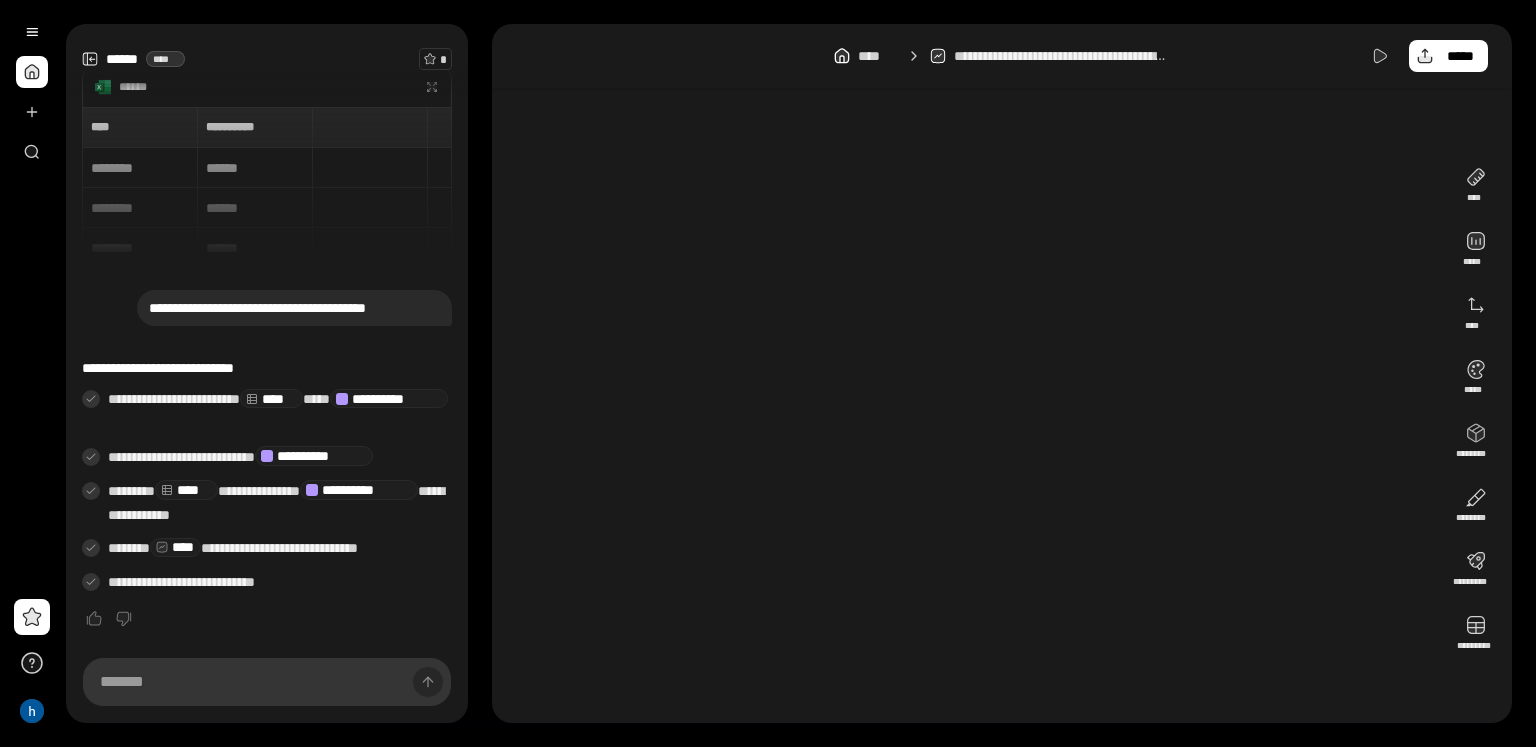 click 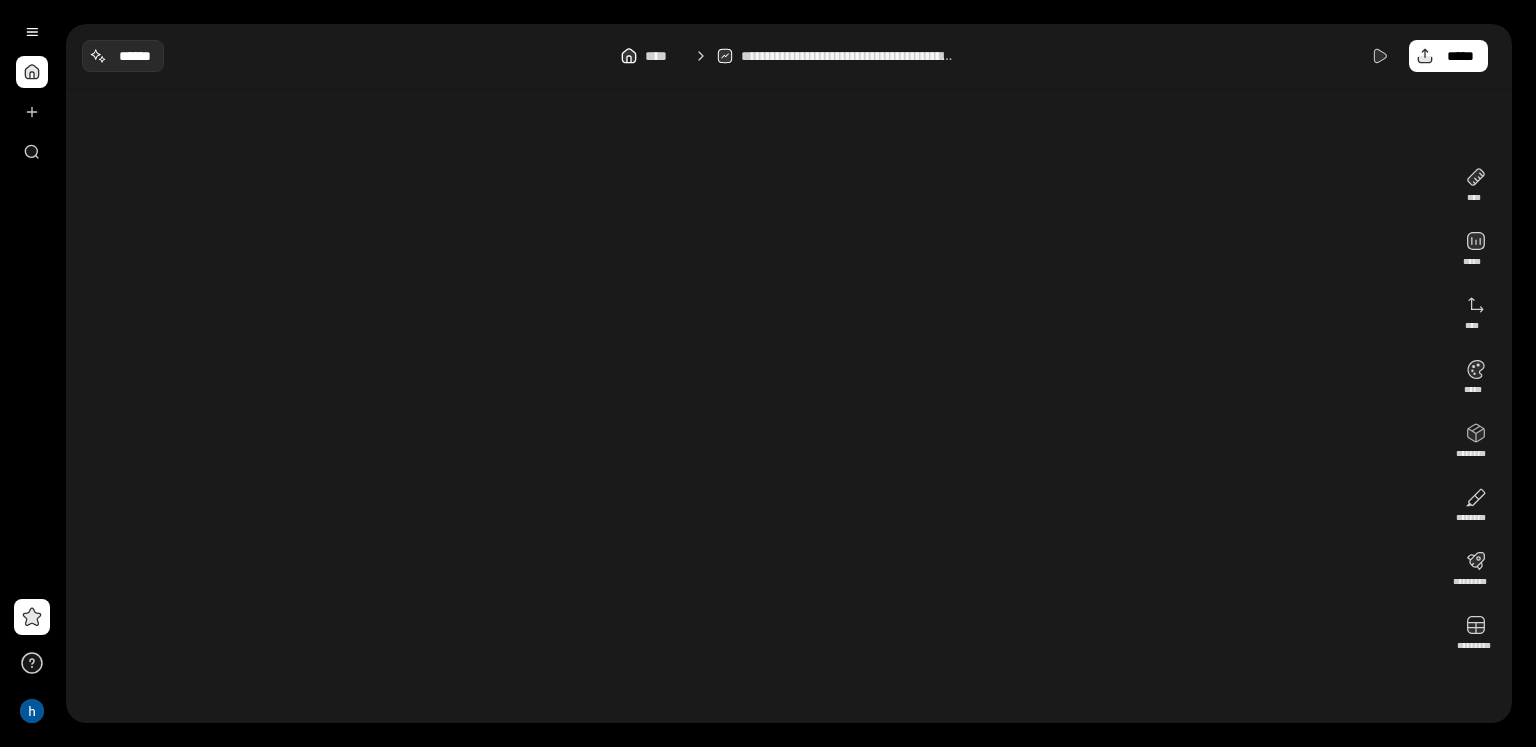 click on "******" at bounding box center (123, 56) 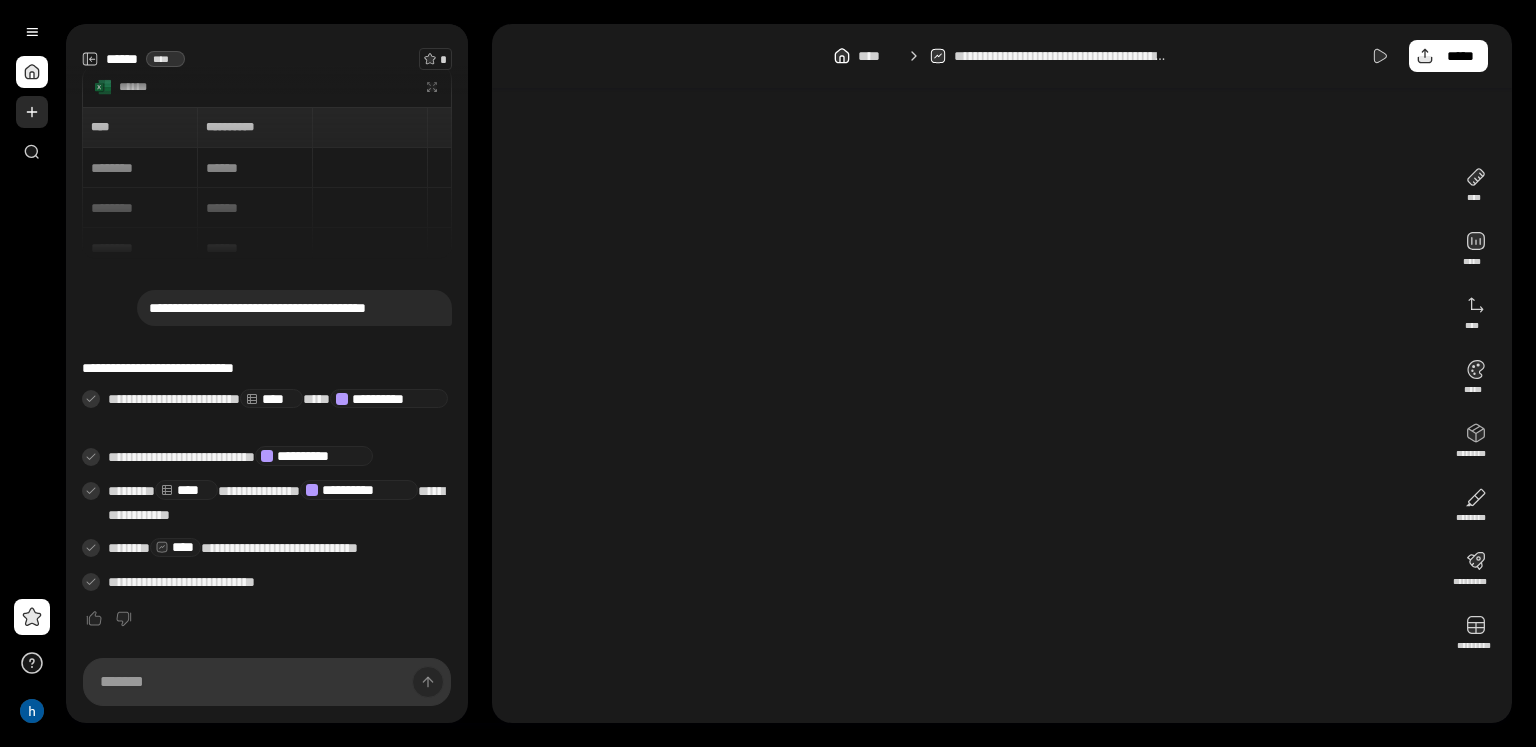 click at bounding box center (32, 112) 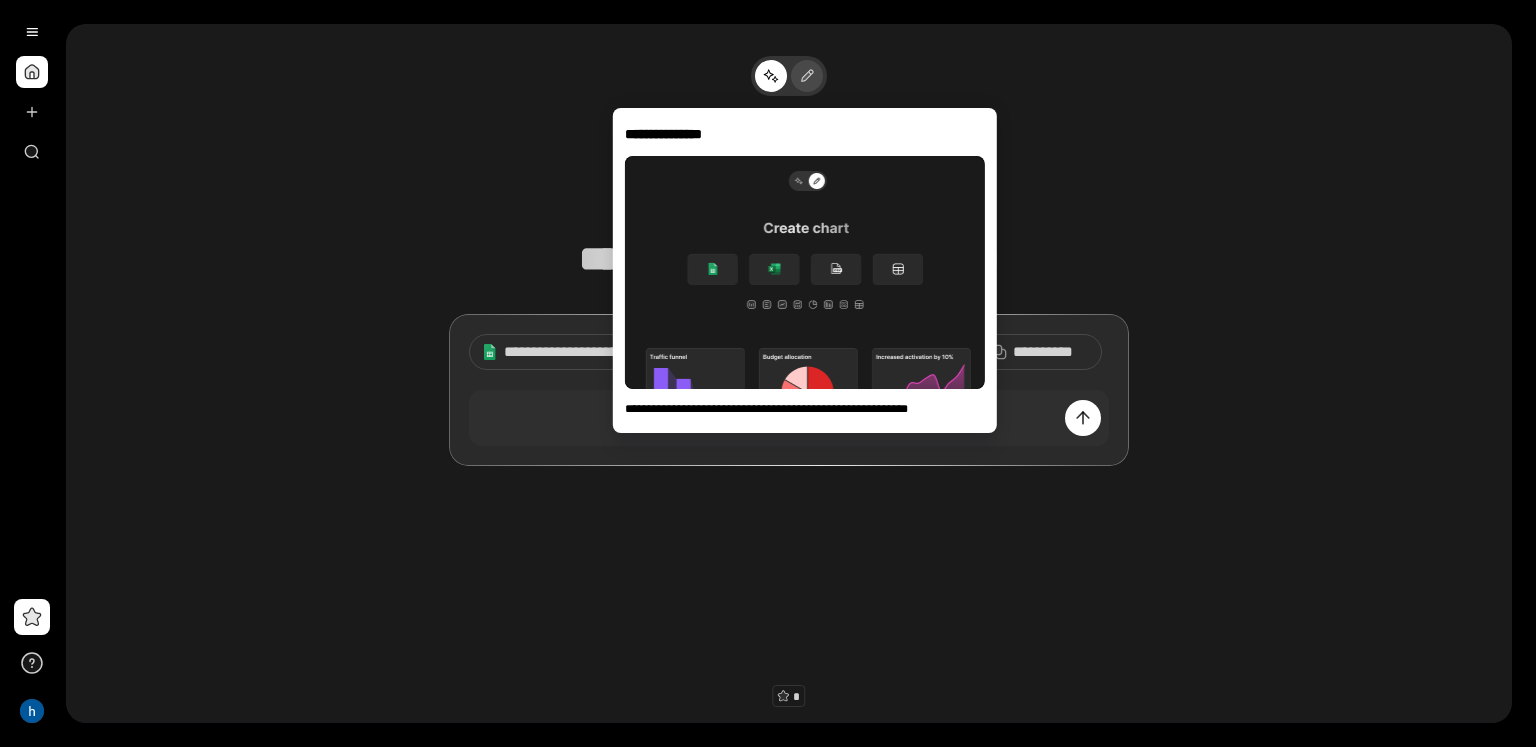 click at bounding box center (807, 76) 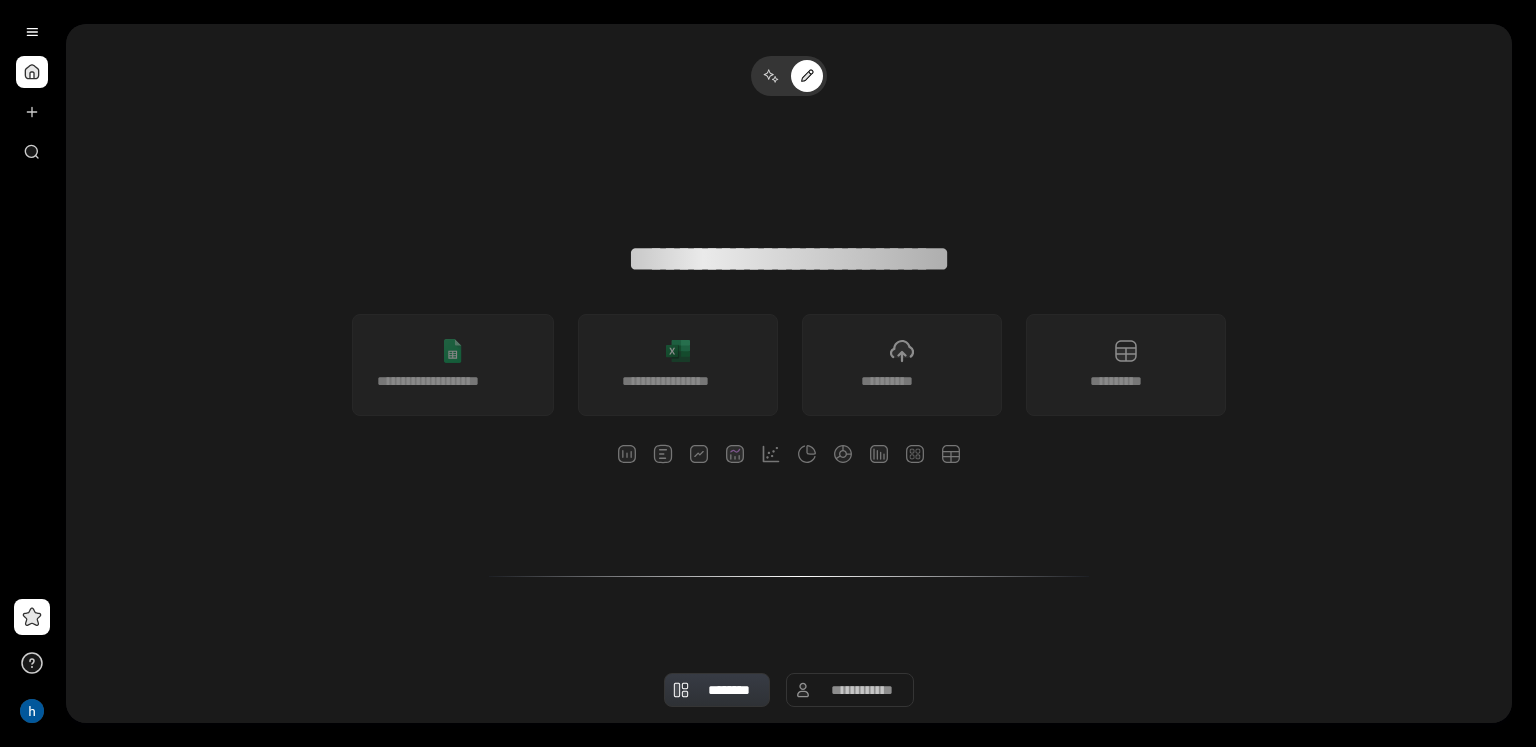 click on "[CREDIT CARD]" at bounding box center [789, 481] 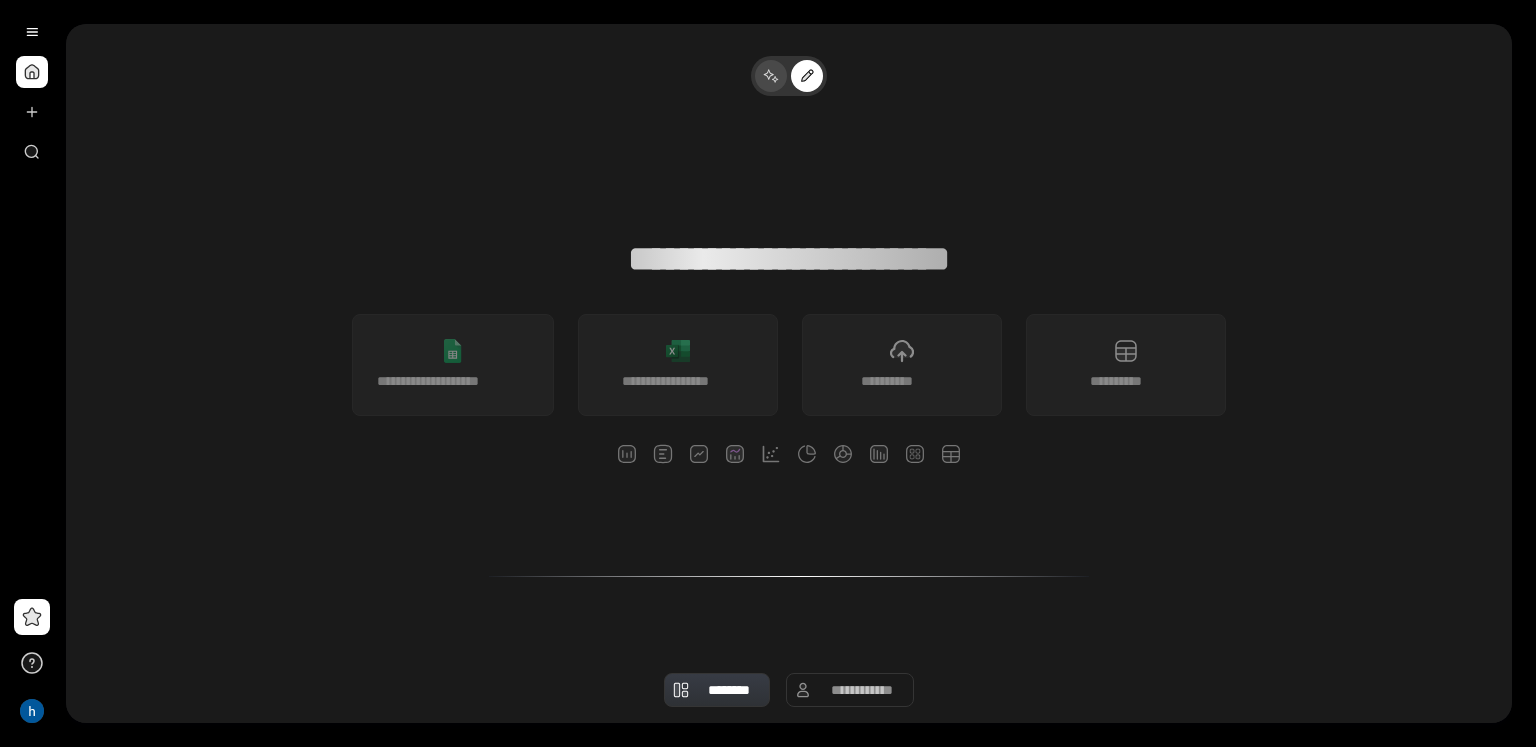 click at bounding box center [771, 76] 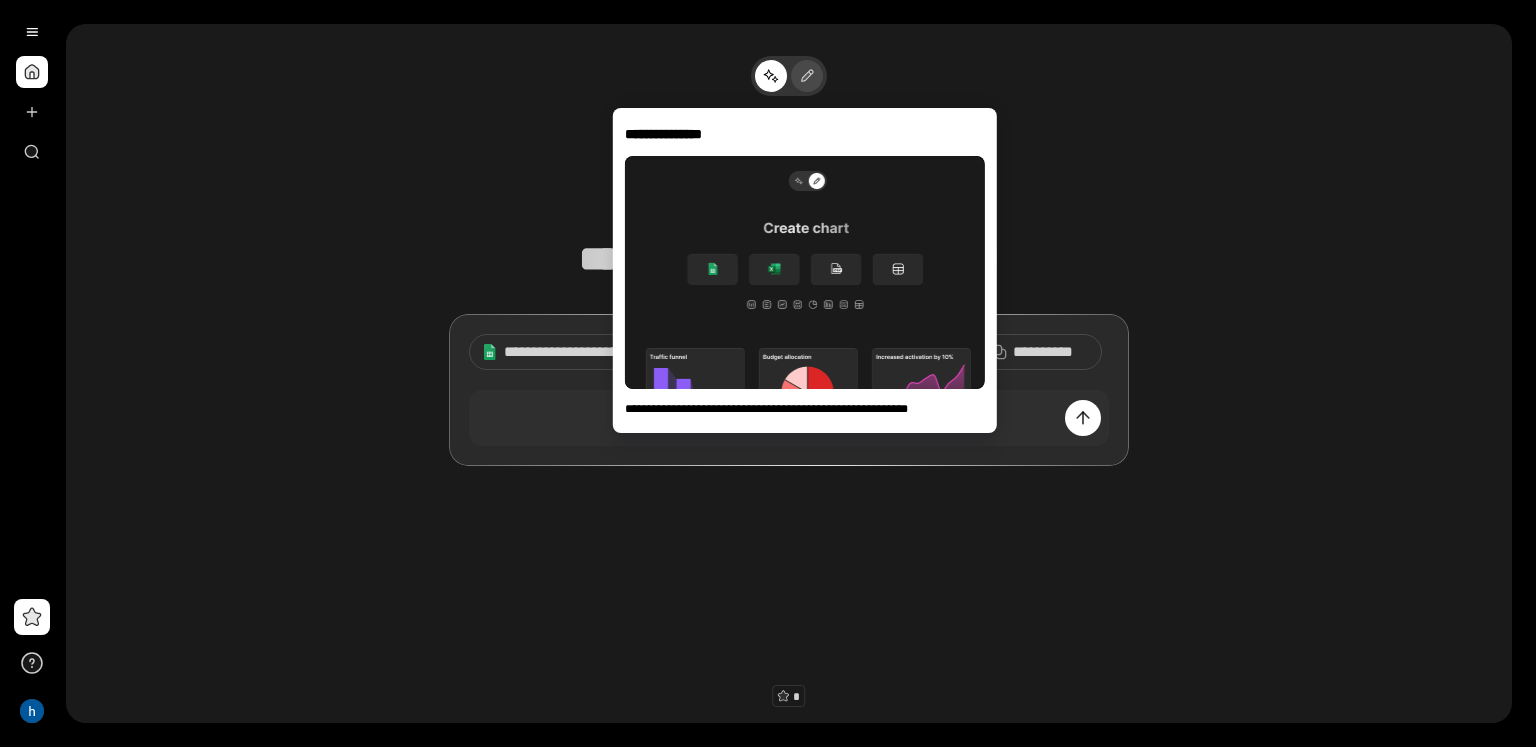 click at bounding box center (807, 76) 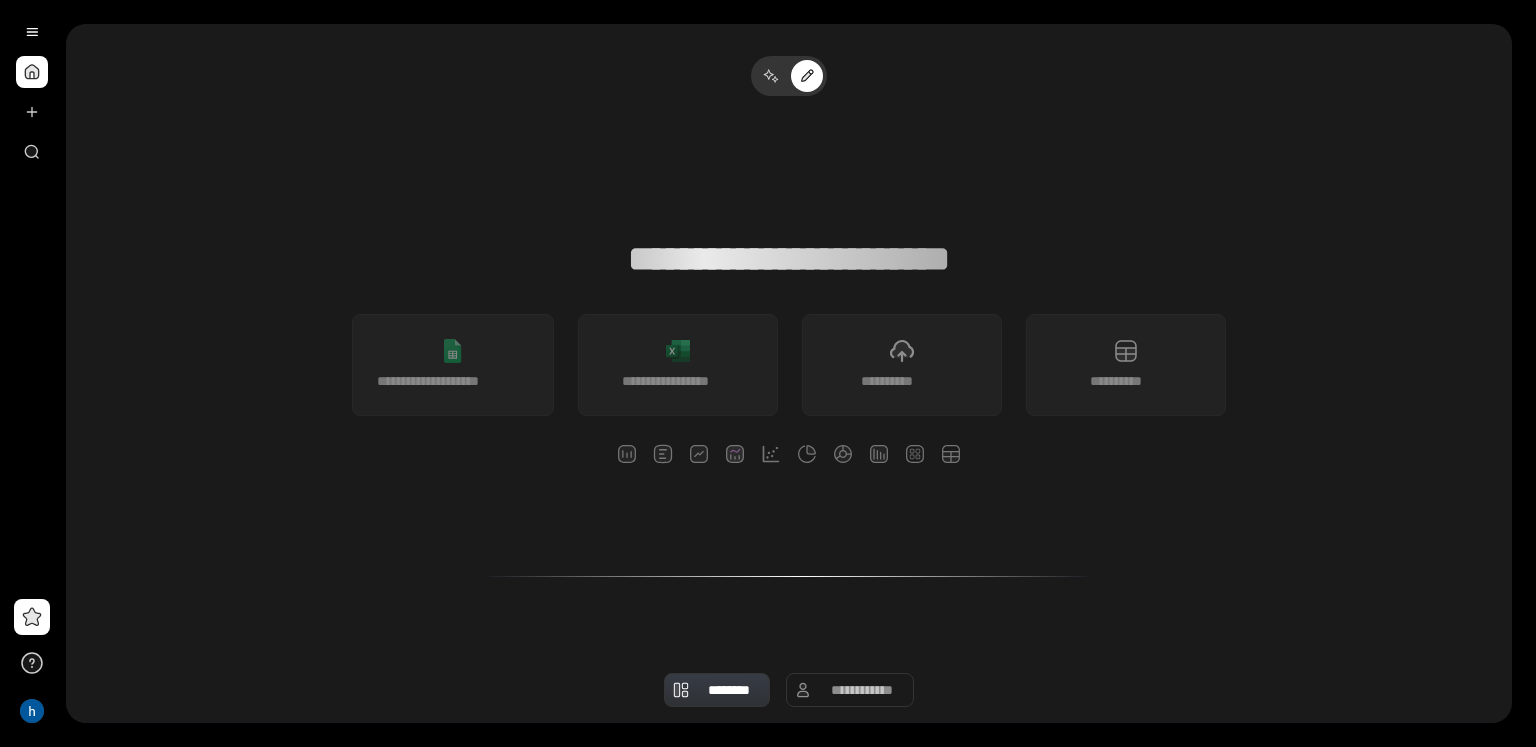 click at bounding box center [807, 76] 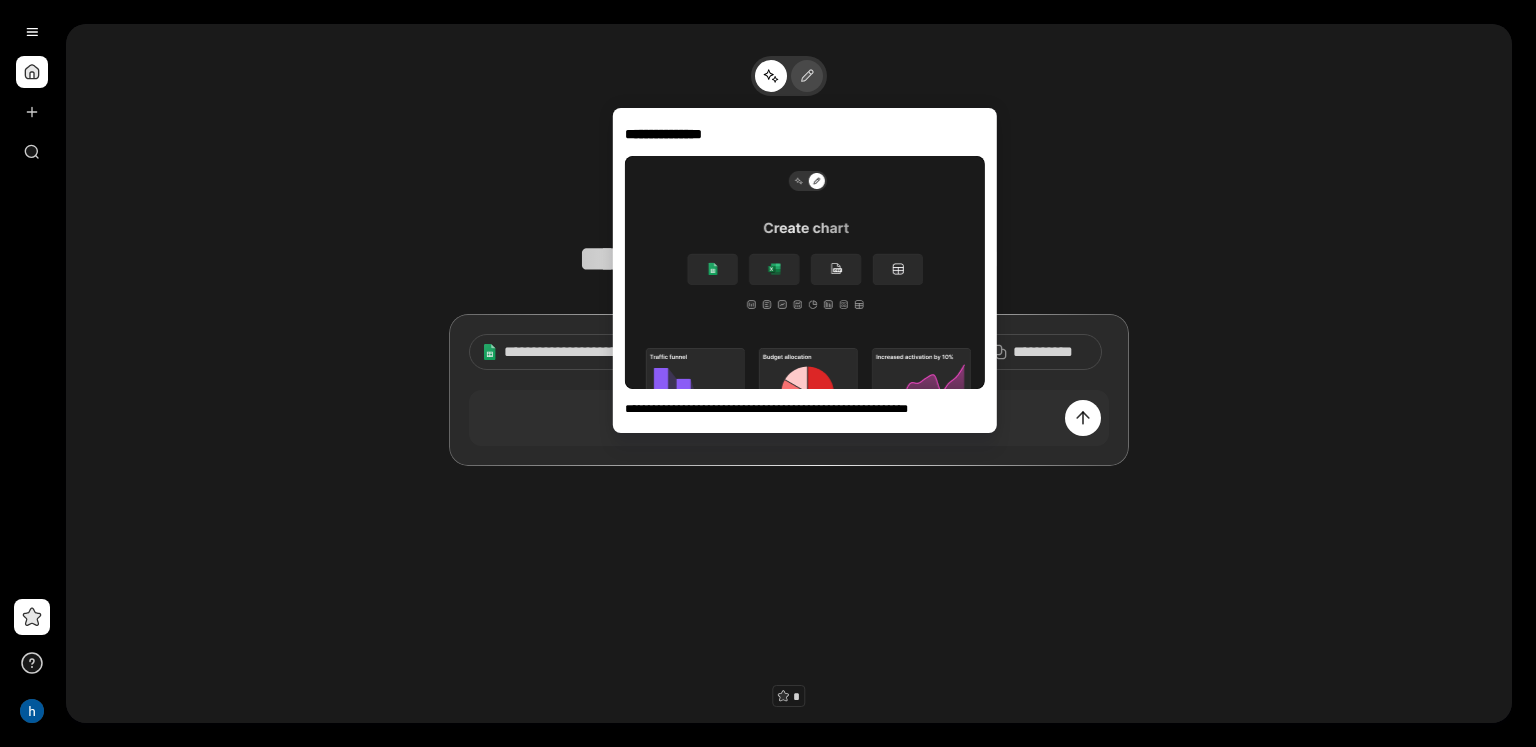 click 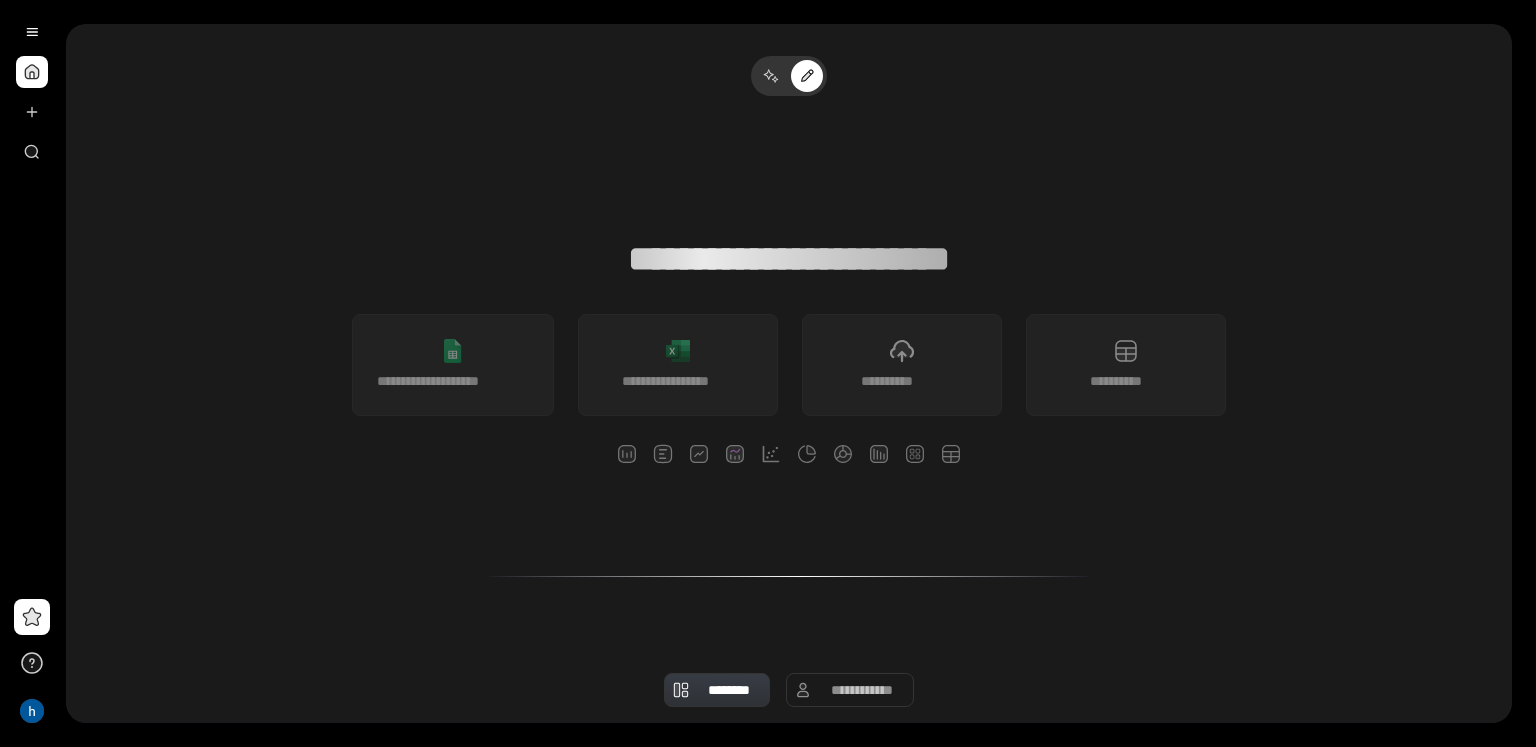 click on "[CREDIT CARD]" at bounding box center [789, 481] 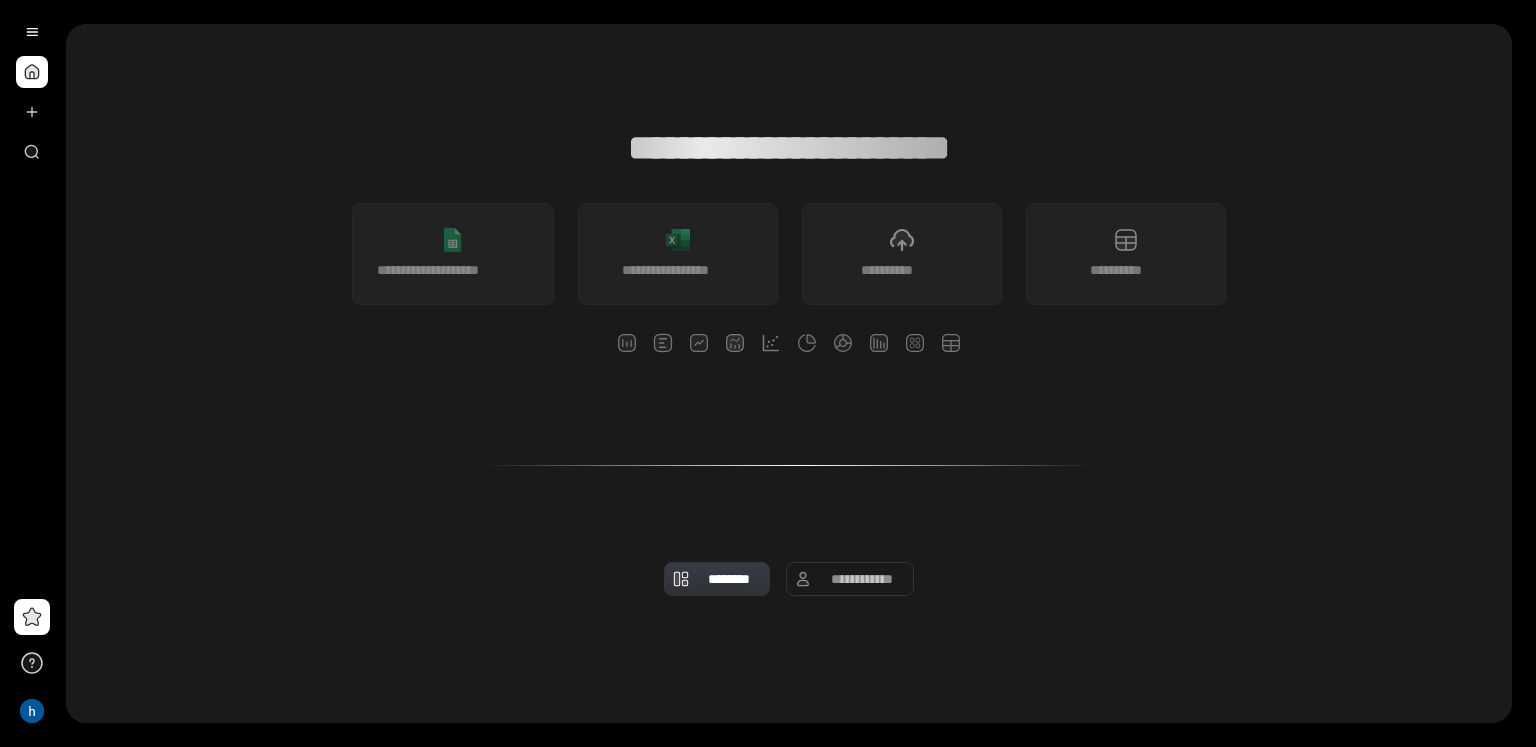 scroll, scrollTop: 215, scrollLeft: 0, axis: vertical 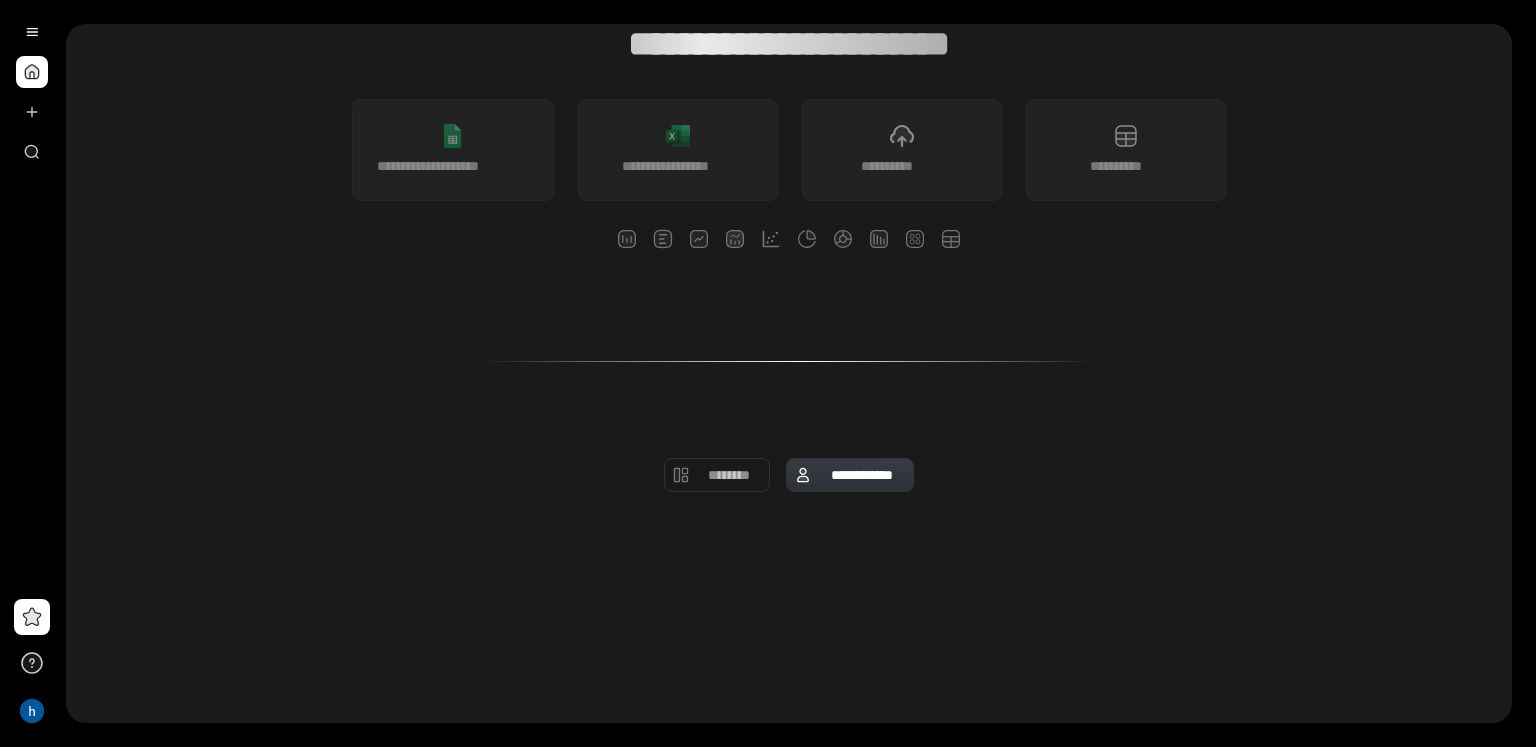 click on "**********" at bounding box center [862, 475] 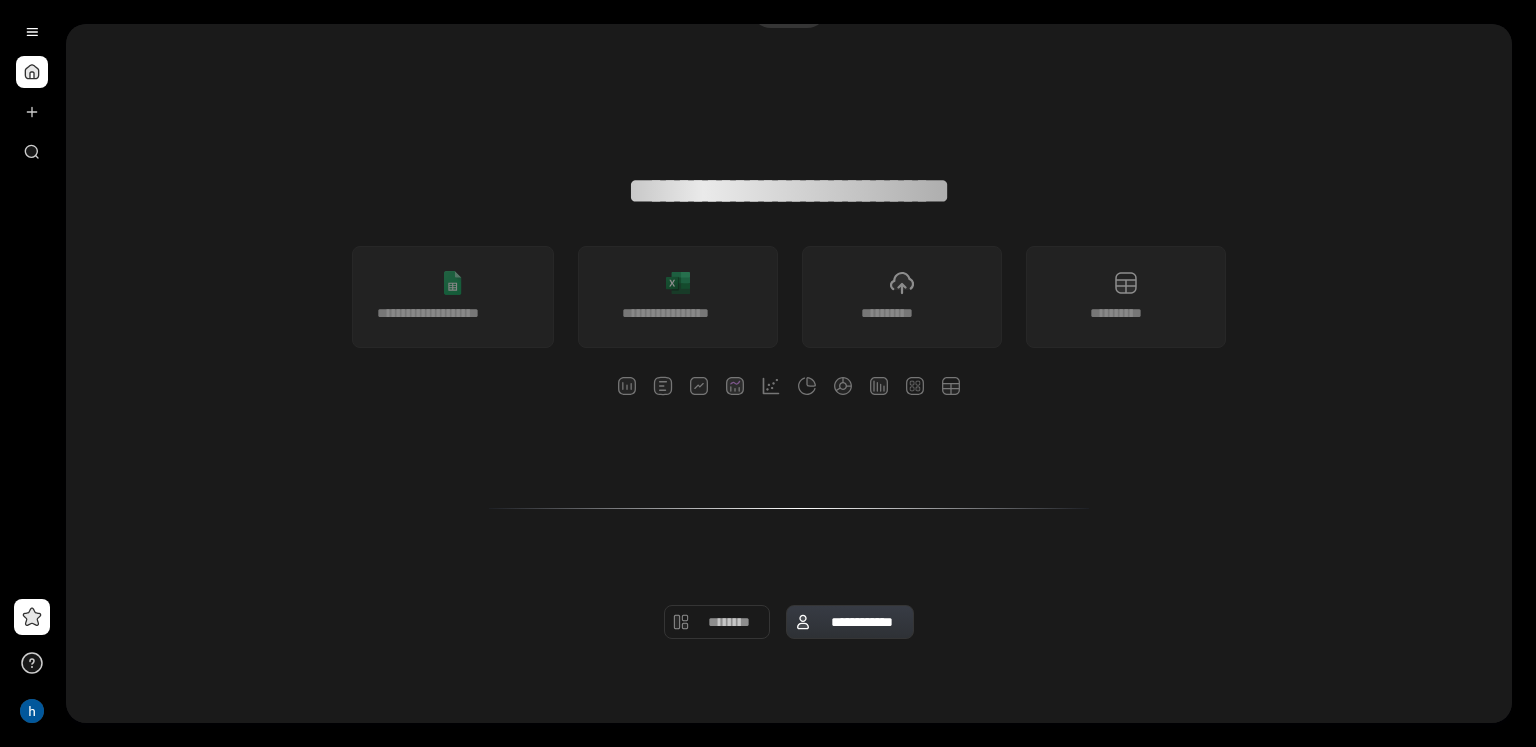 scroll, scrollTop: 15, scrollLeft: 0, axis: vertical 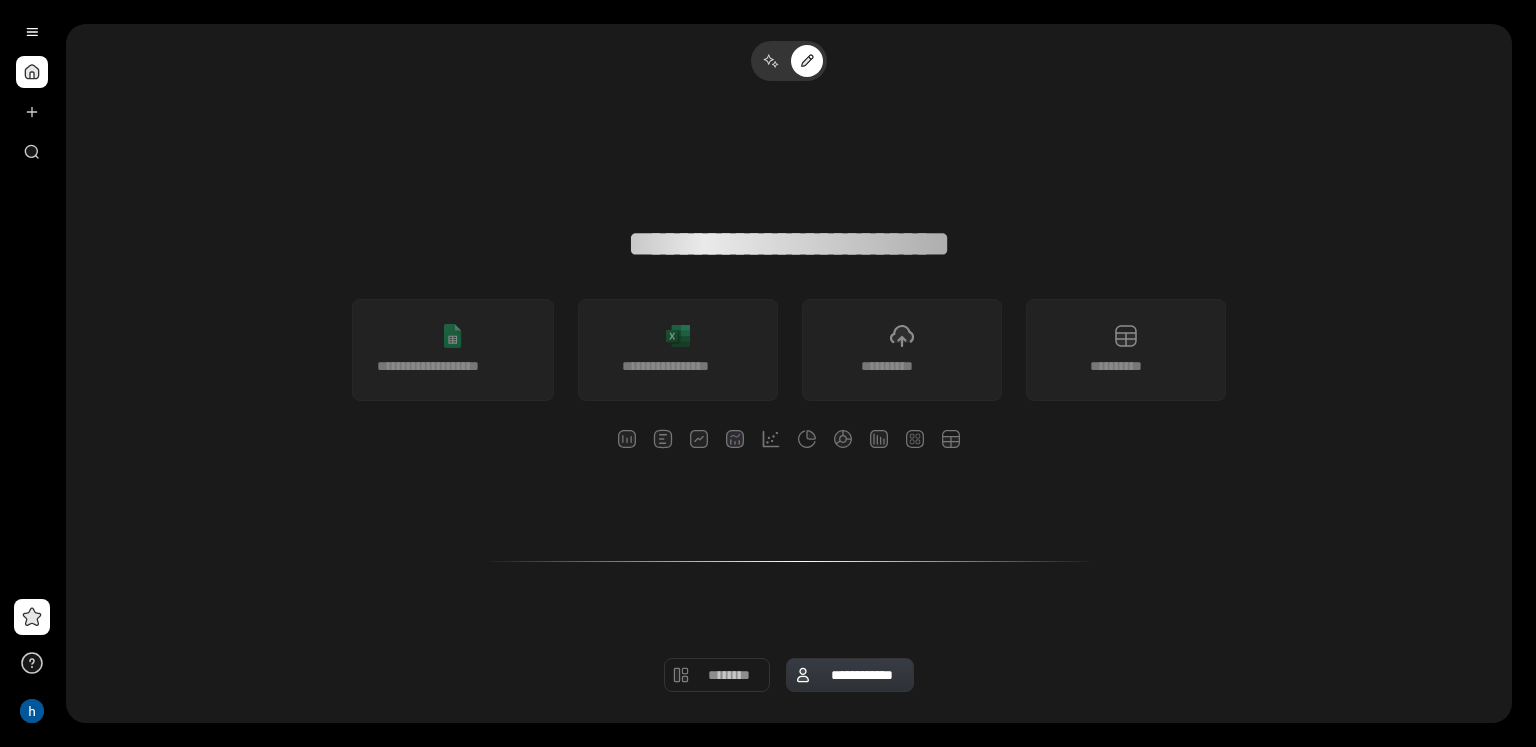 drag, startPoint x: 670, startPoint y: 352, endPoint x: 546, endPoint y: 250, distance: 160.56151 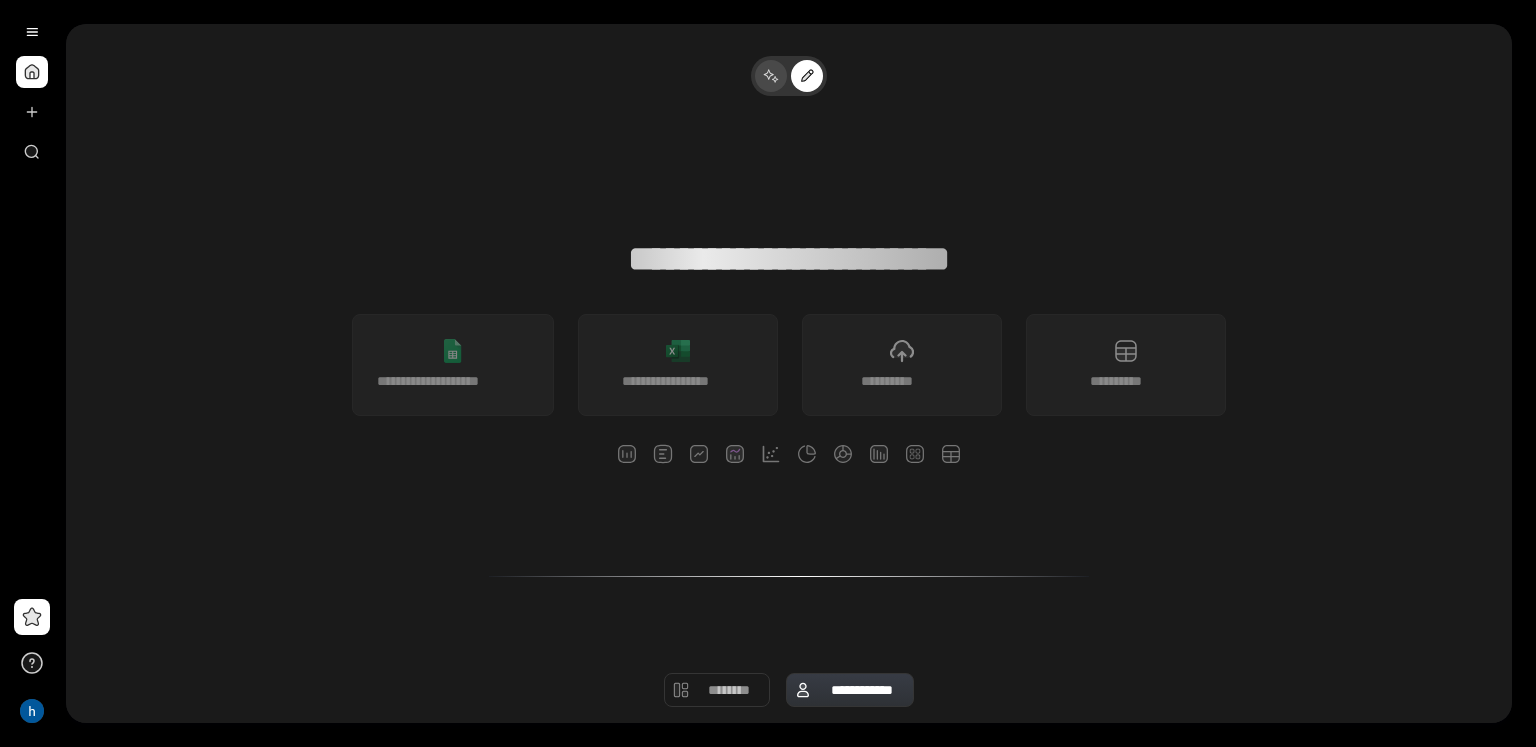 click 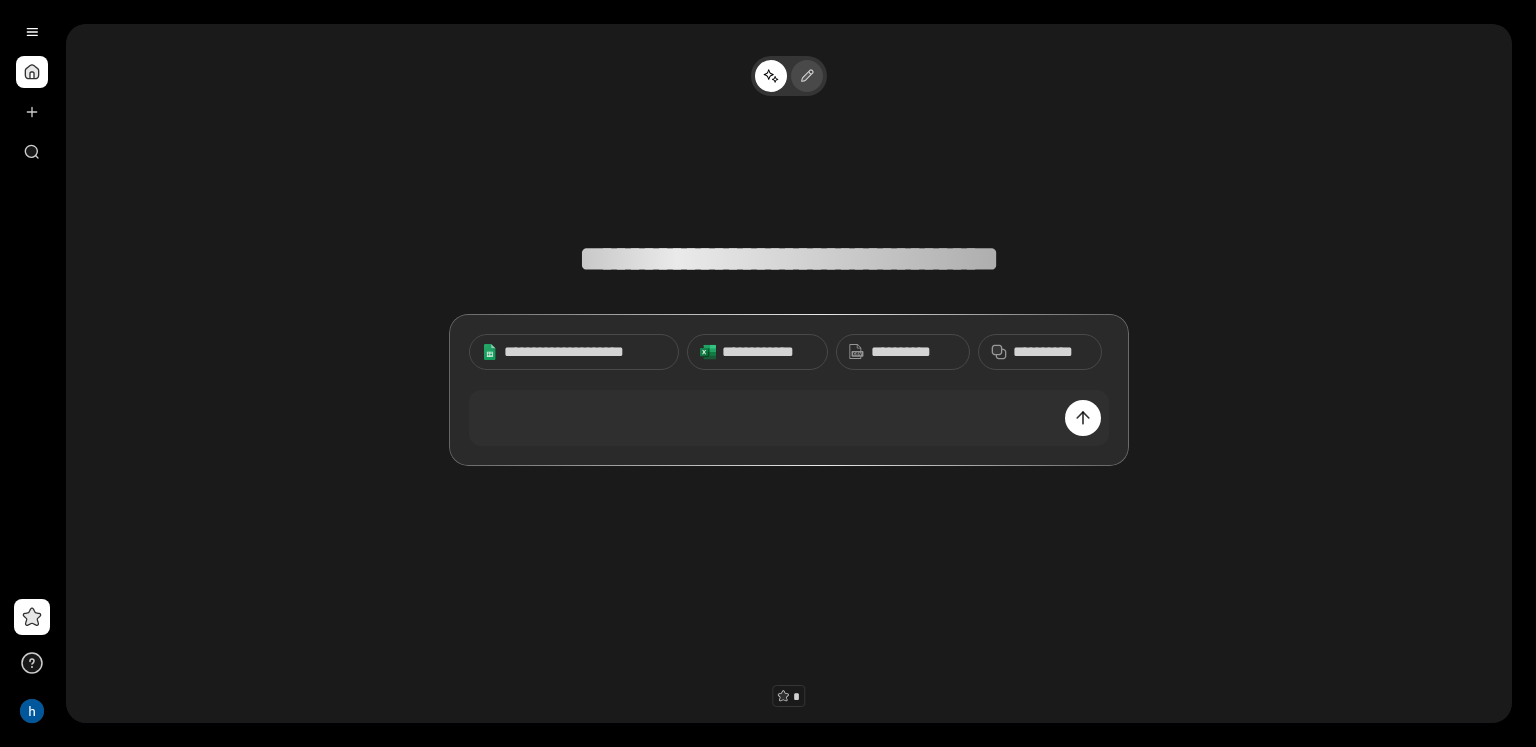 click at bounding box center (807, 76) 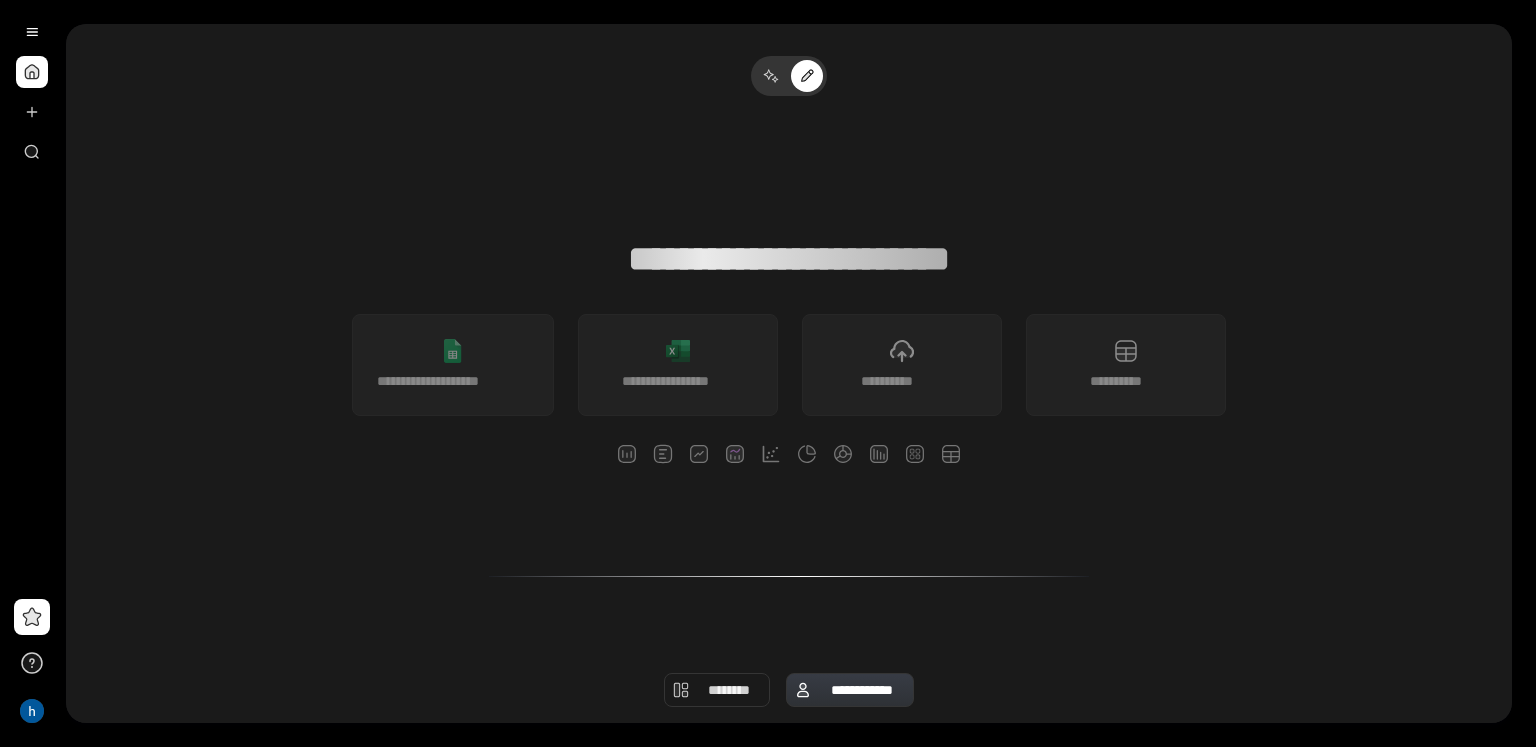 click on "********" at bounding box center [729, 690] 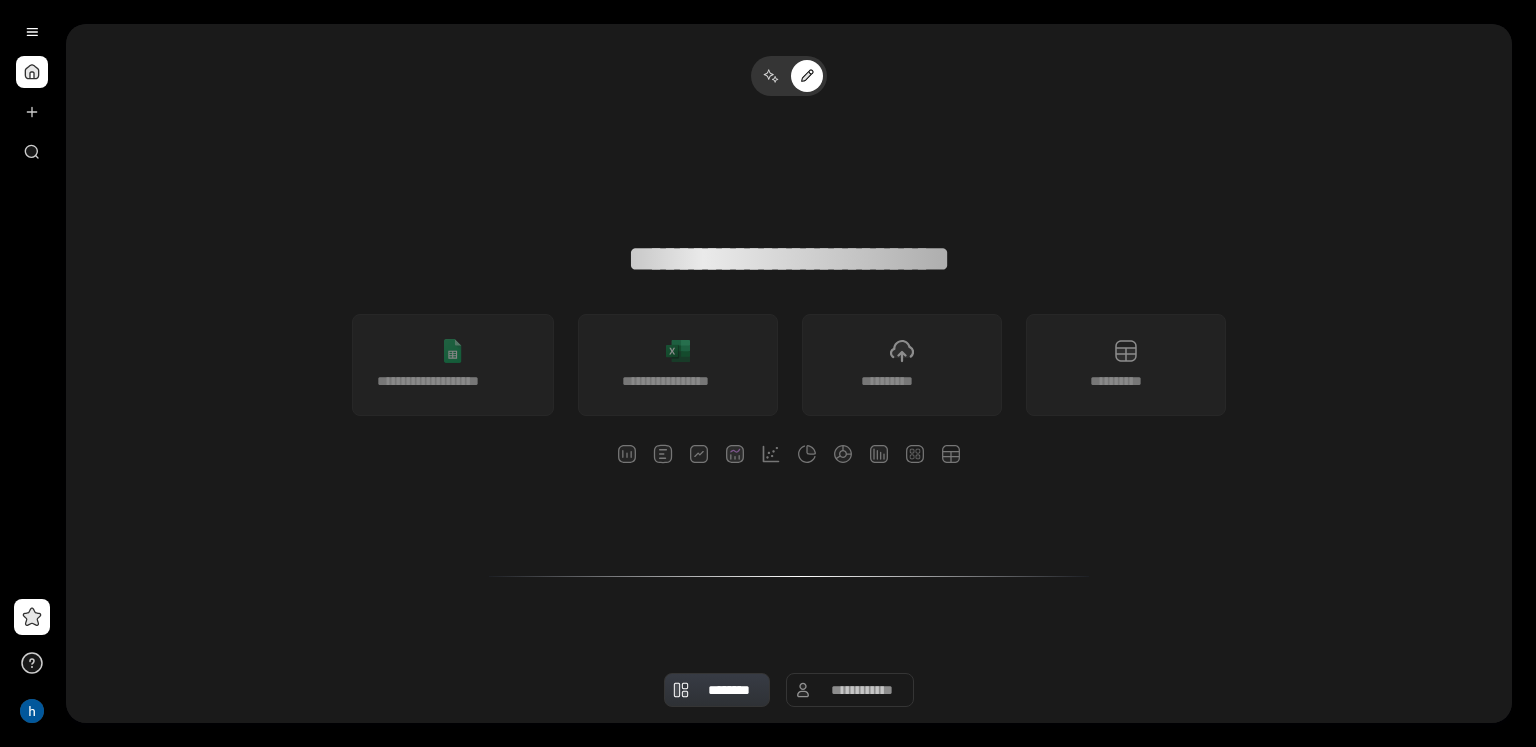 scroll, scrollTop: 215, scrollLeft: 0, axis: vertical 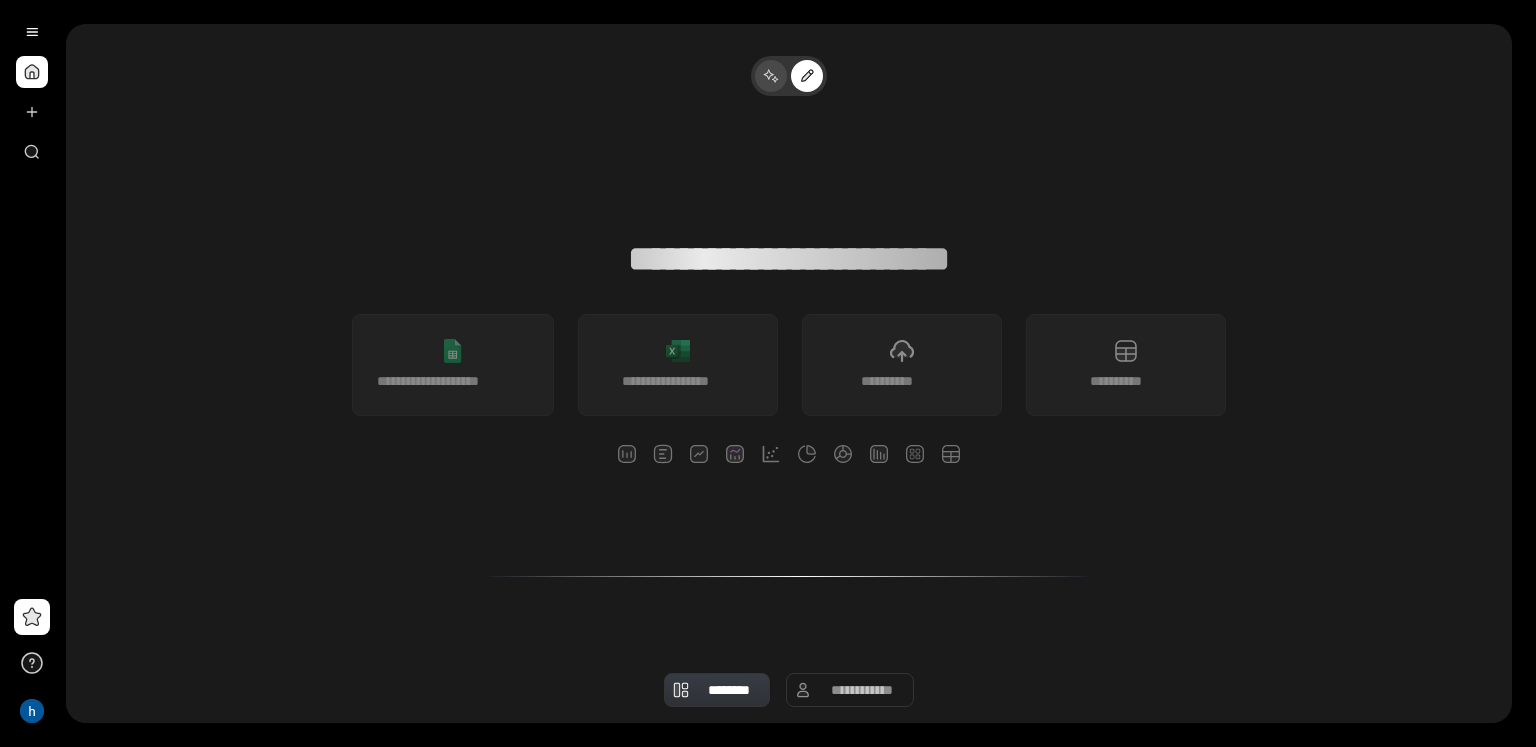 drag, startPoint x: 756, startPoint y: 45, endPoint x: 760, endPoint y: 68, distance: 23.345236 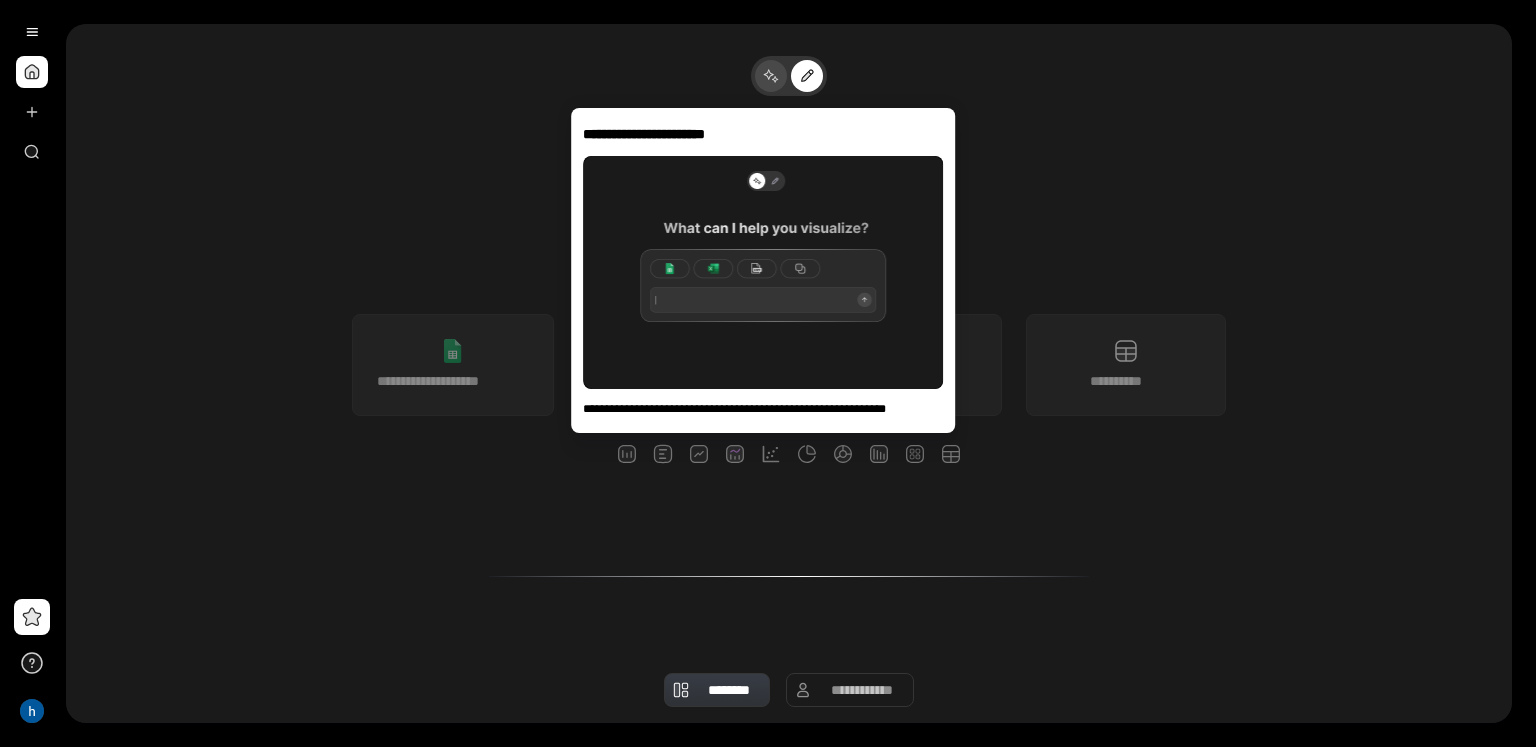 click 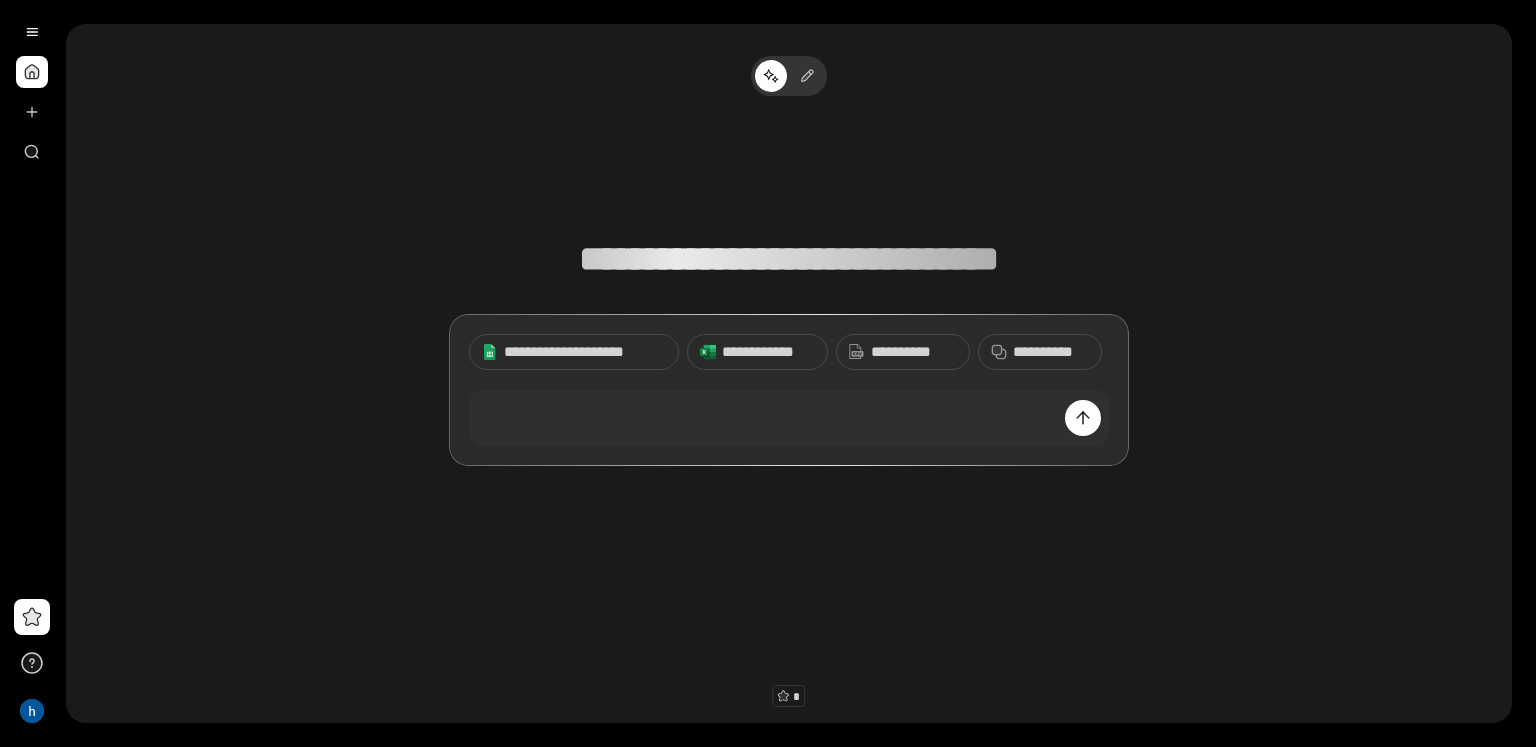 click on "[CREDIT CARD]" at bounding box center [789, 352] 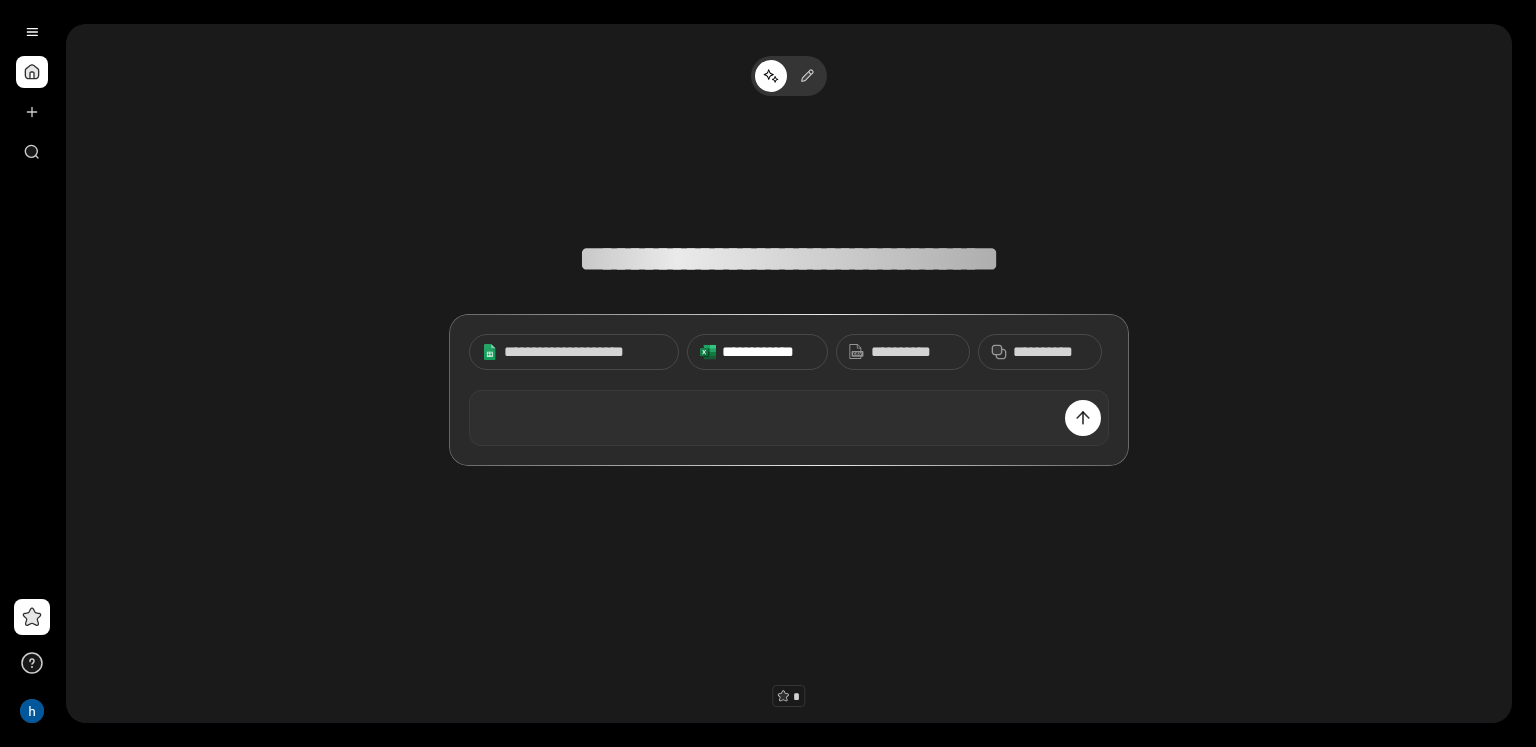 click on "[CREDIT CARD]" at bounding box center [789, 352] 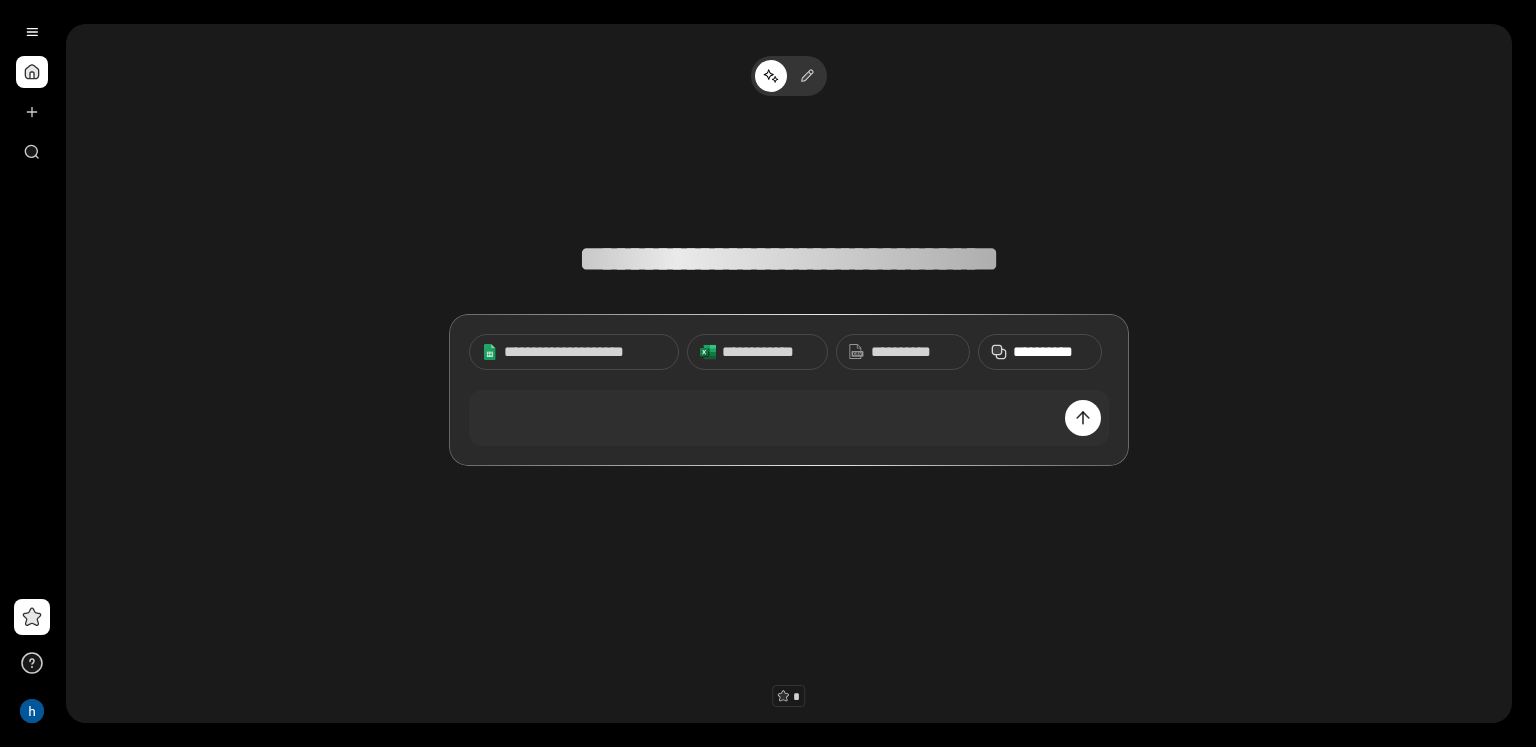 click on "**********" at bounding box center (1040, 352) 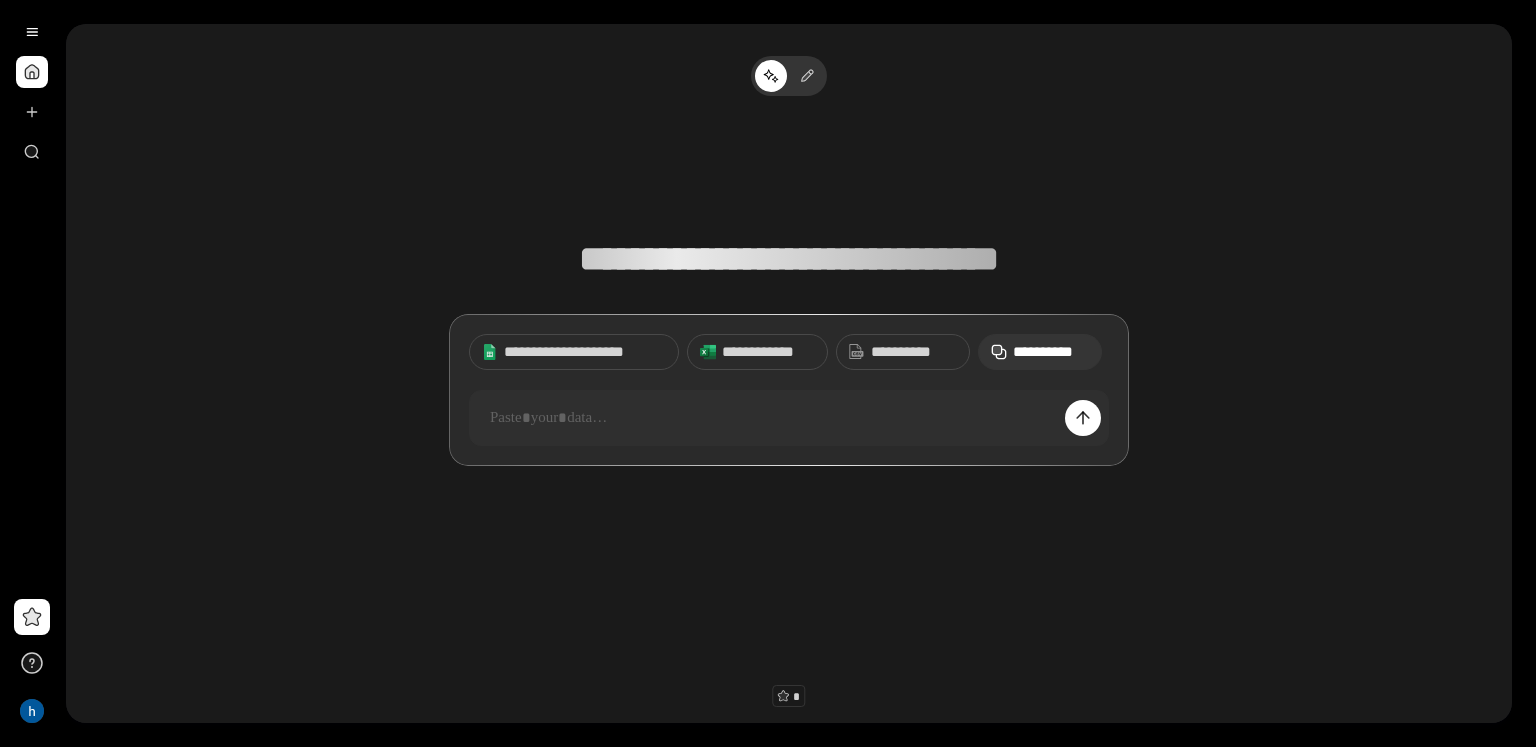 click on "**********" at bounding box center (1040, 352) 